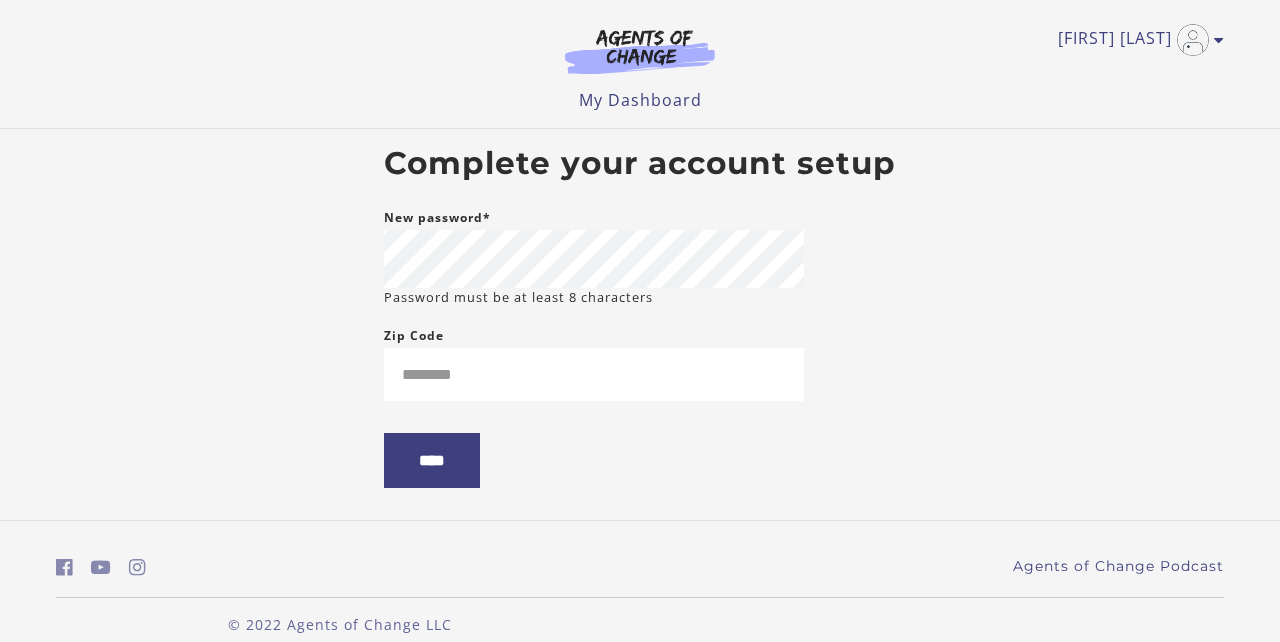 scroll, scrollTop: 0, scrollLeft: 0, axis: both 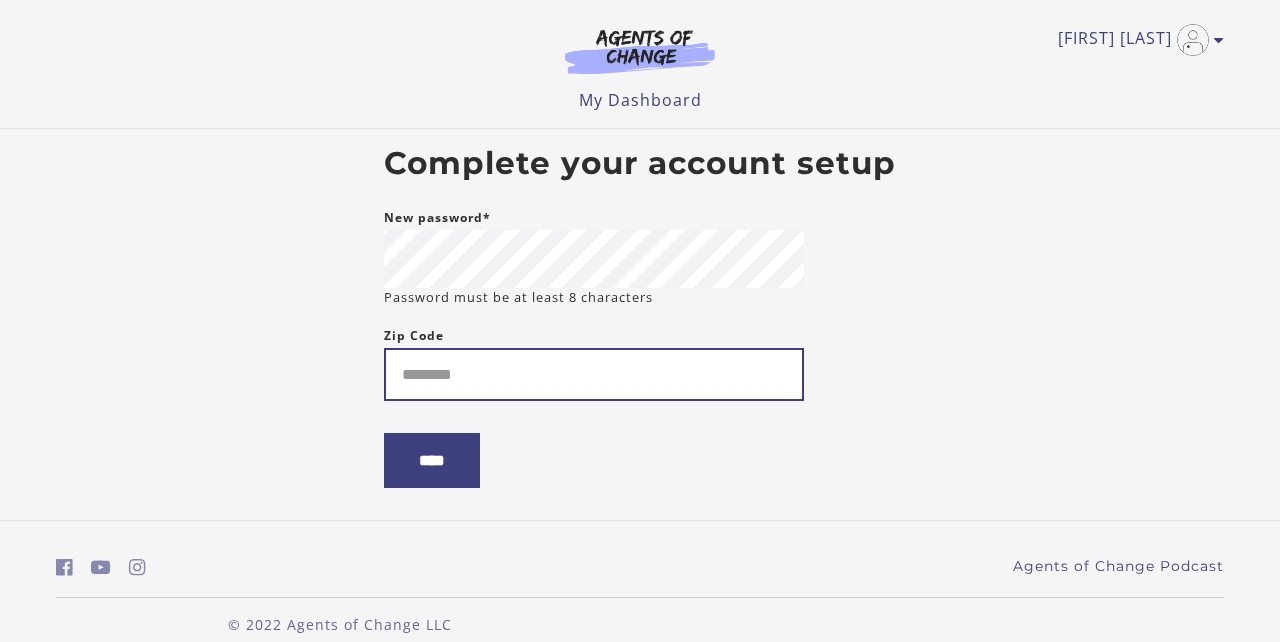 click on "Zip Code" at bounding box center (594, 374) 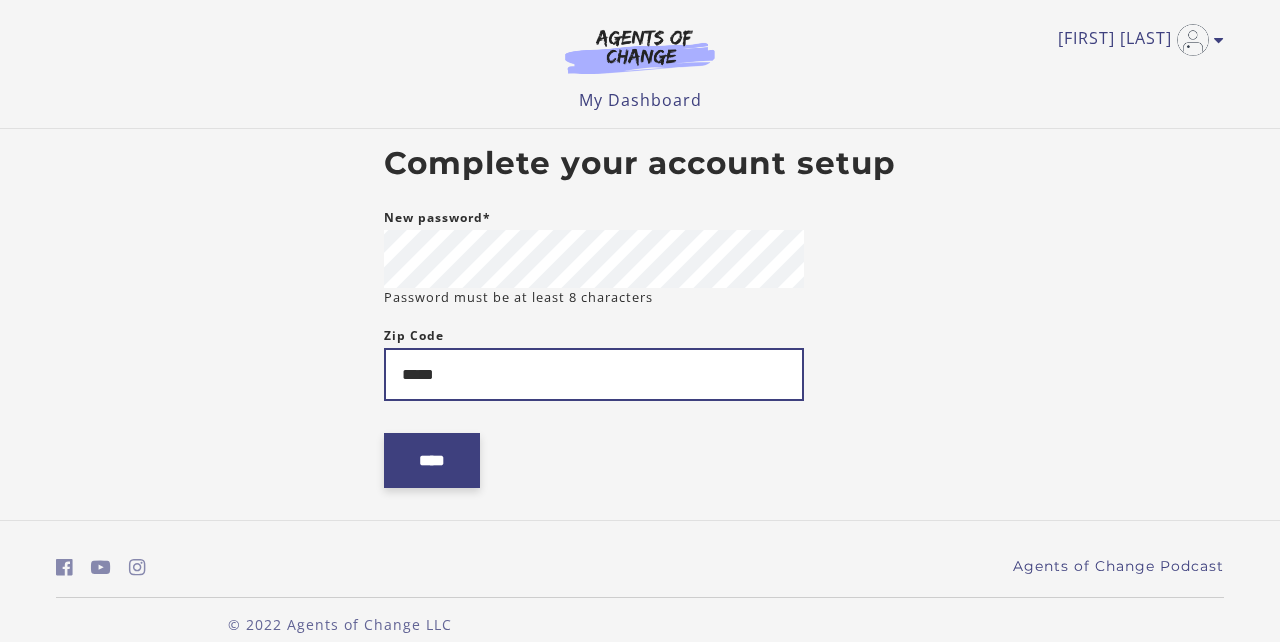 type on "*****" 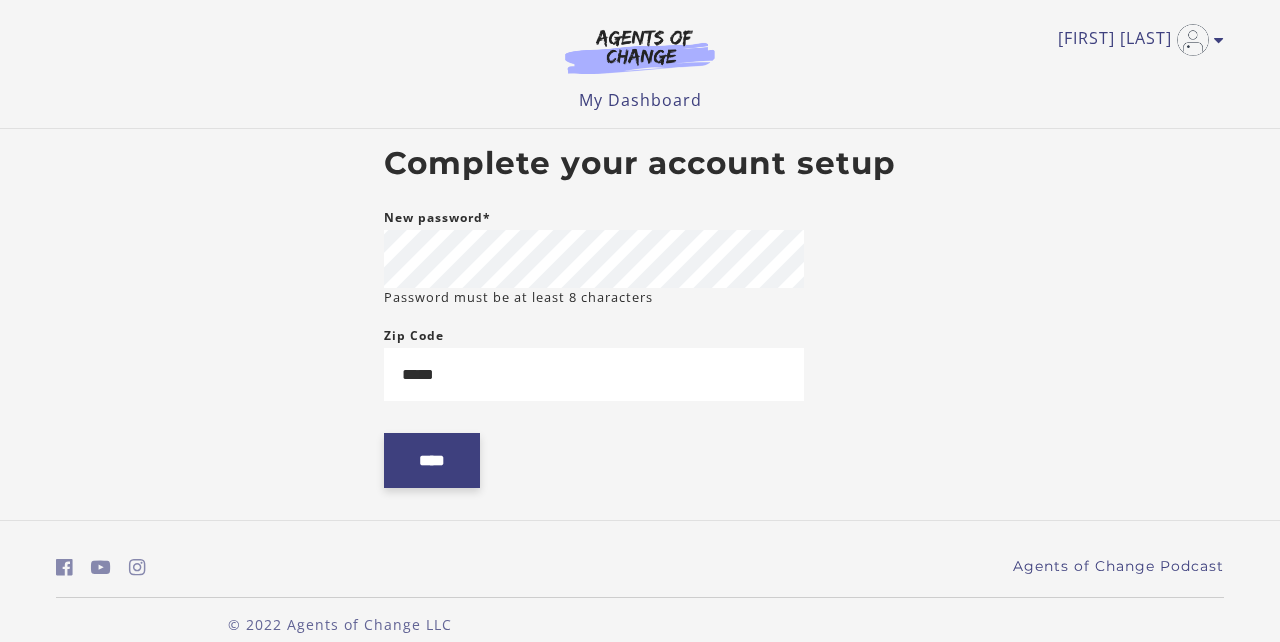 click on "****" at bounding box center [432, 460] 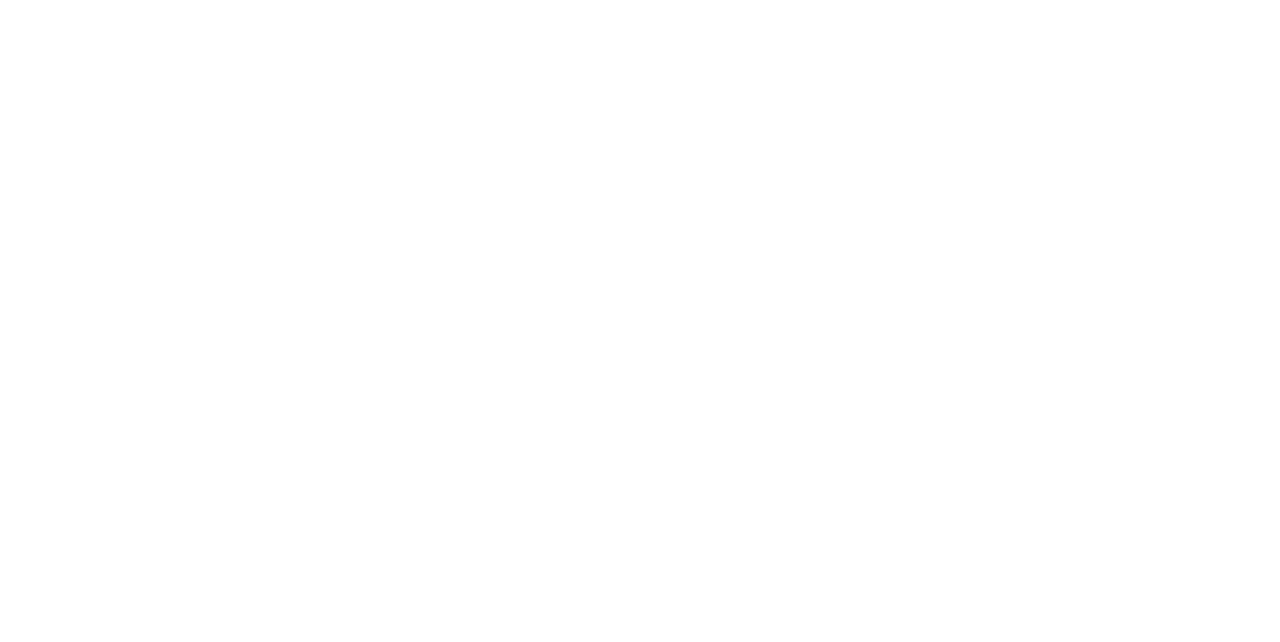 scroll, scrollTop: 0, scrollLeft: 0, axis: both 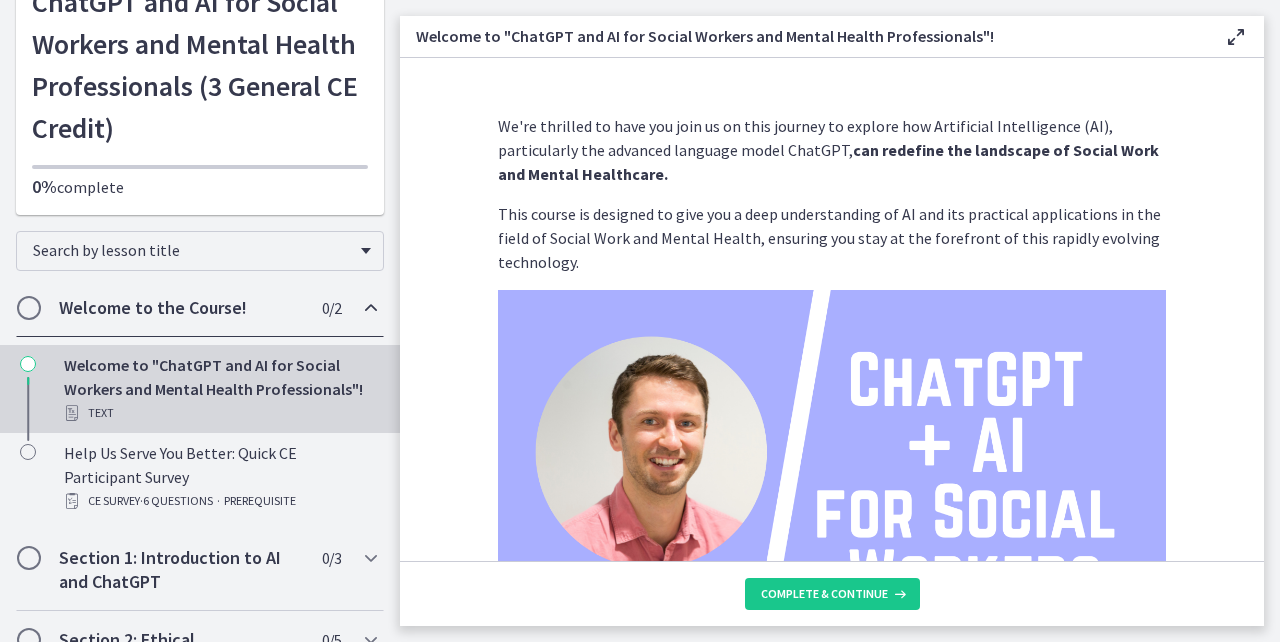 click on "Welcome to the Course!" at bounding box center [181, 308] 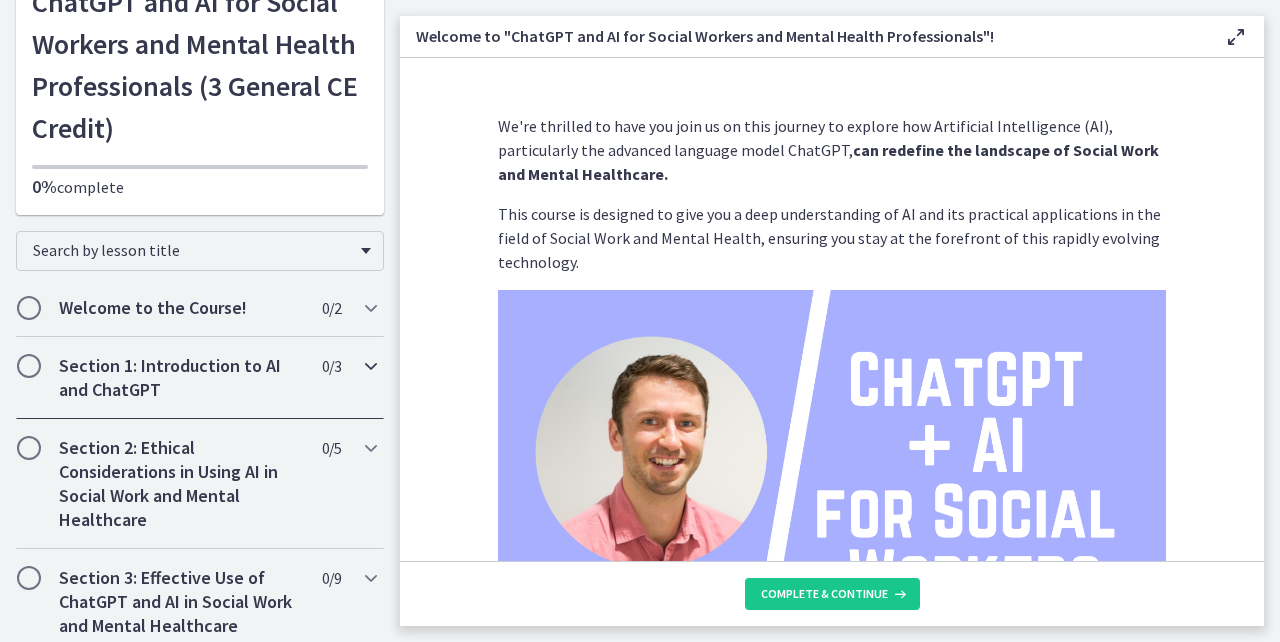 click on "Section 1: Introduction to AI and ChatGPT" at bounding box center [181, 378] 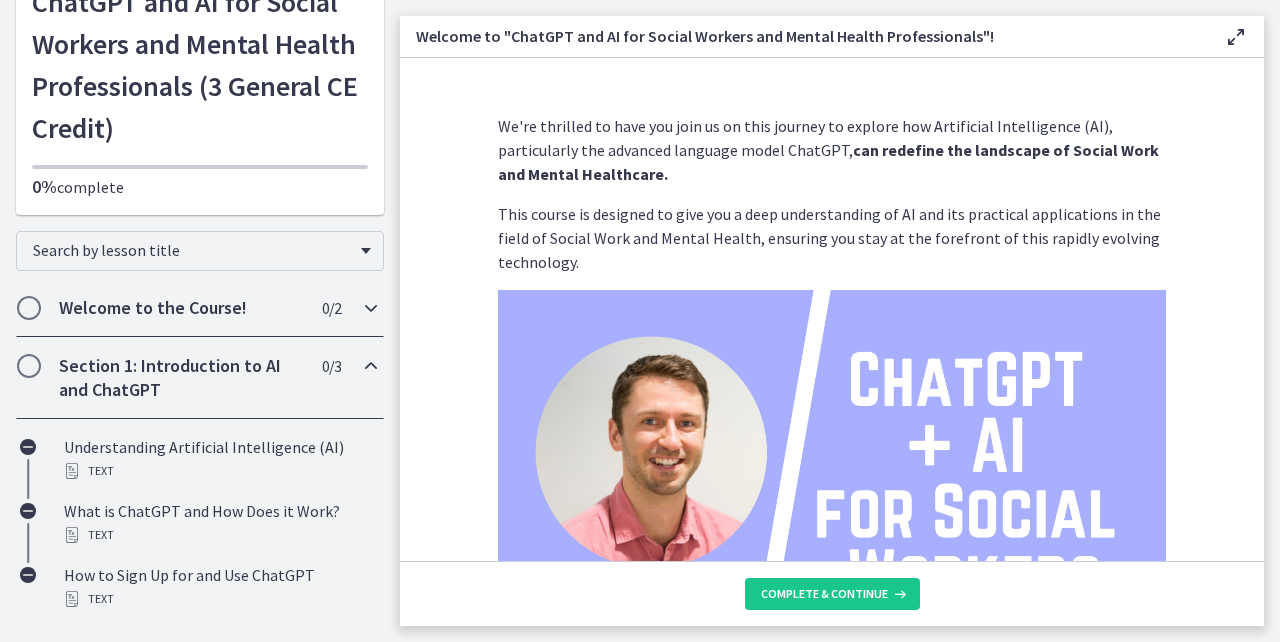 click at bounding box center (29, 308) 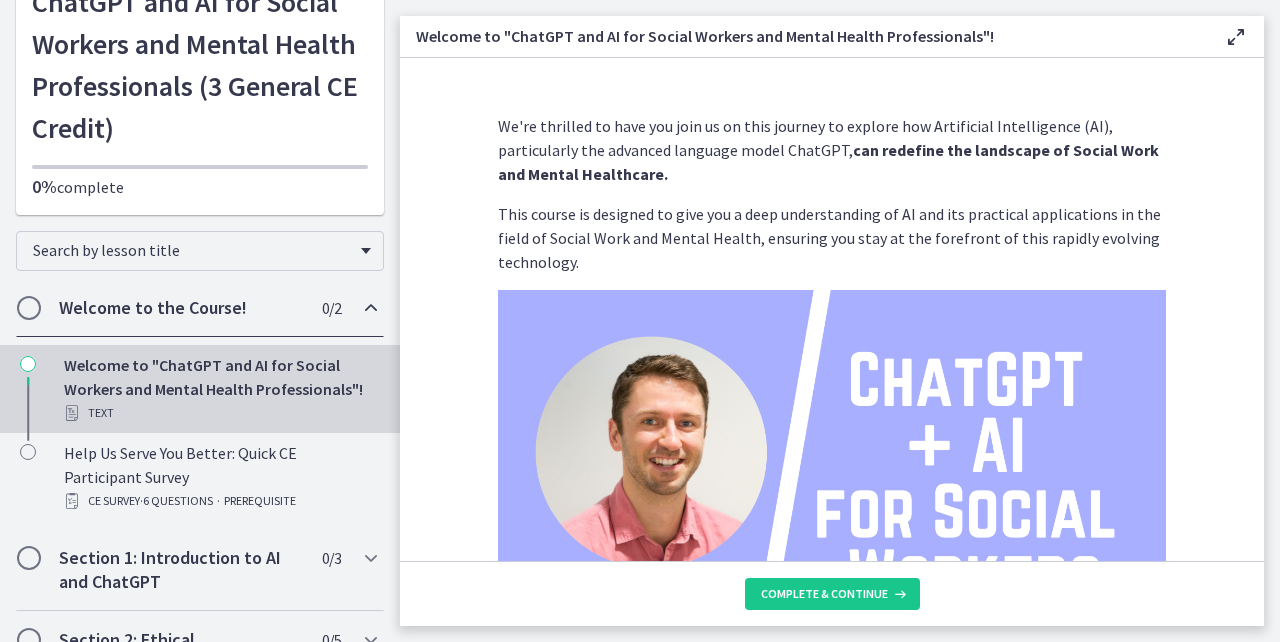 click on "Welcome to "ChatGPT and AI for Social Workers and Mental Health Professionals"!
Text" at bounding box center (220, 389) 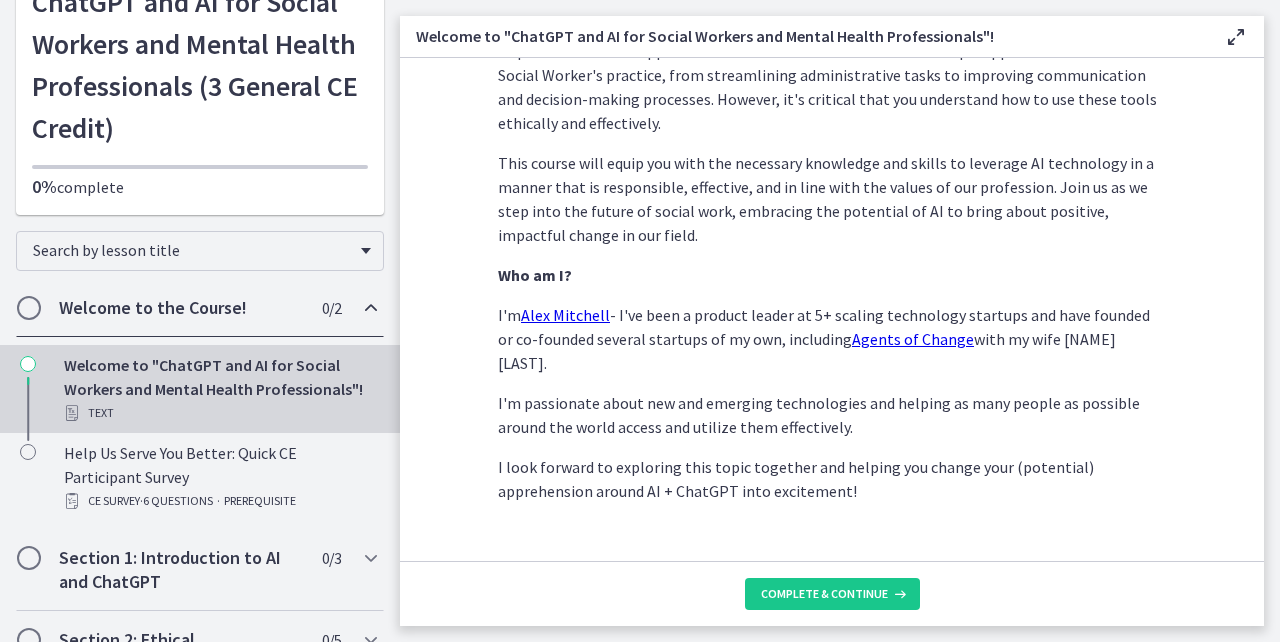 scroll, scrollTop: 1025, scrollLeft: 0, axis: vertical 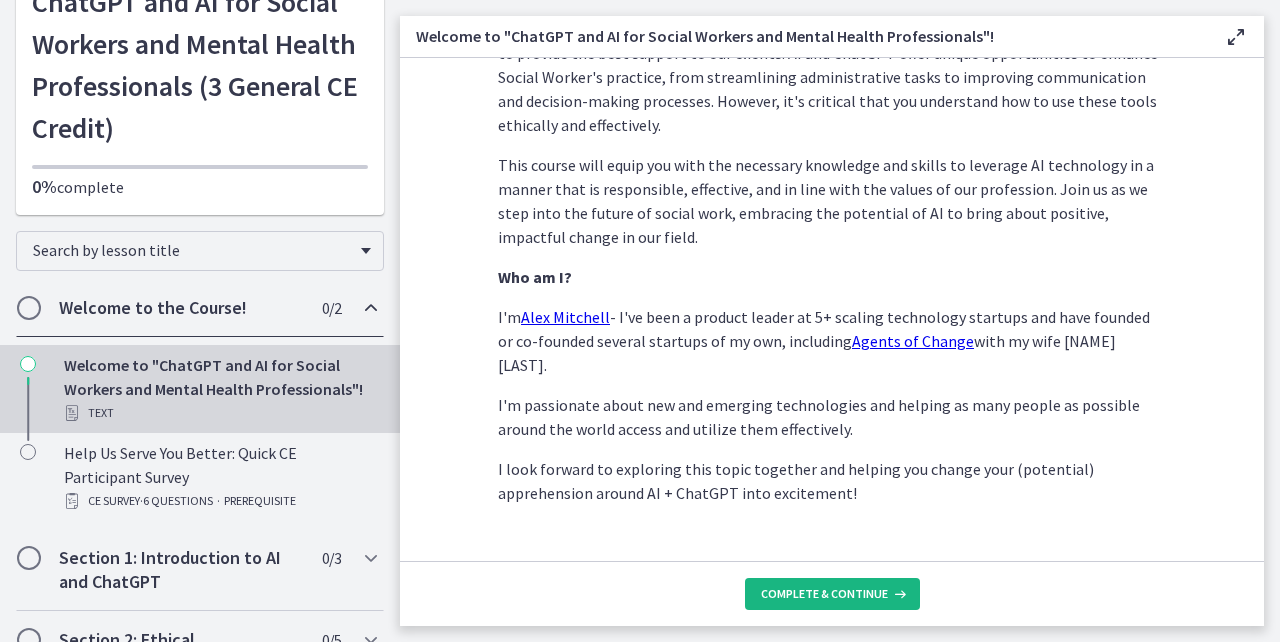 click on "Complete & continue" at bounding box center [824, 594] 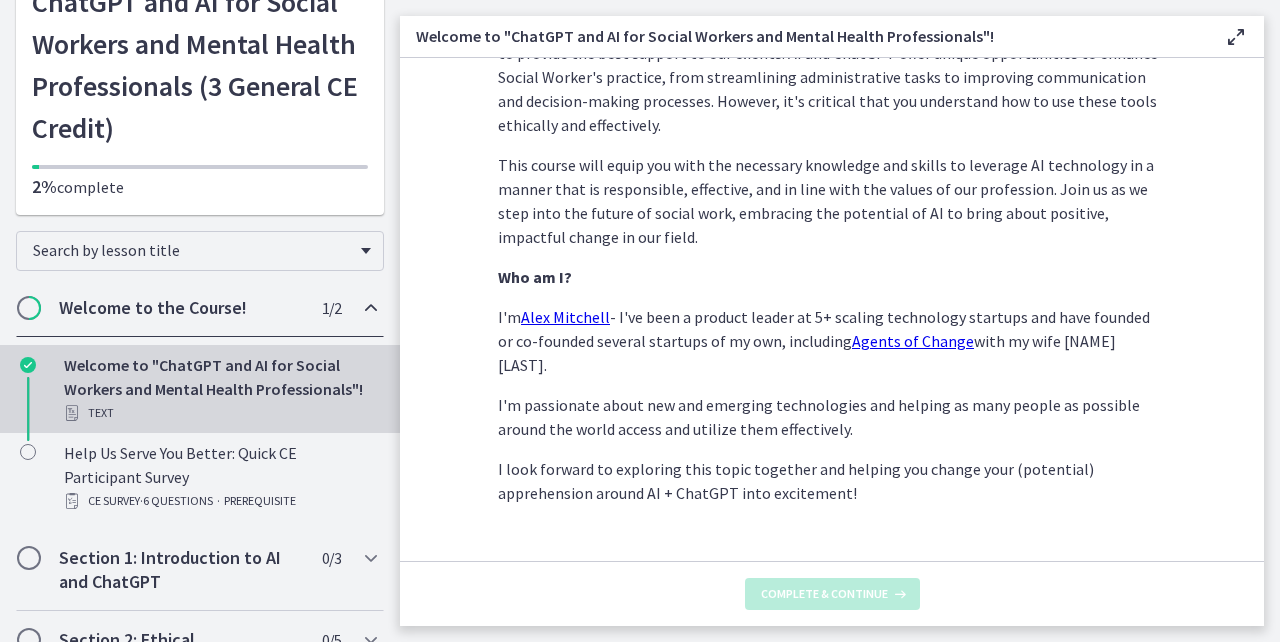 scroll, scrollTop: 0, scrollLeft: 0, axis: both 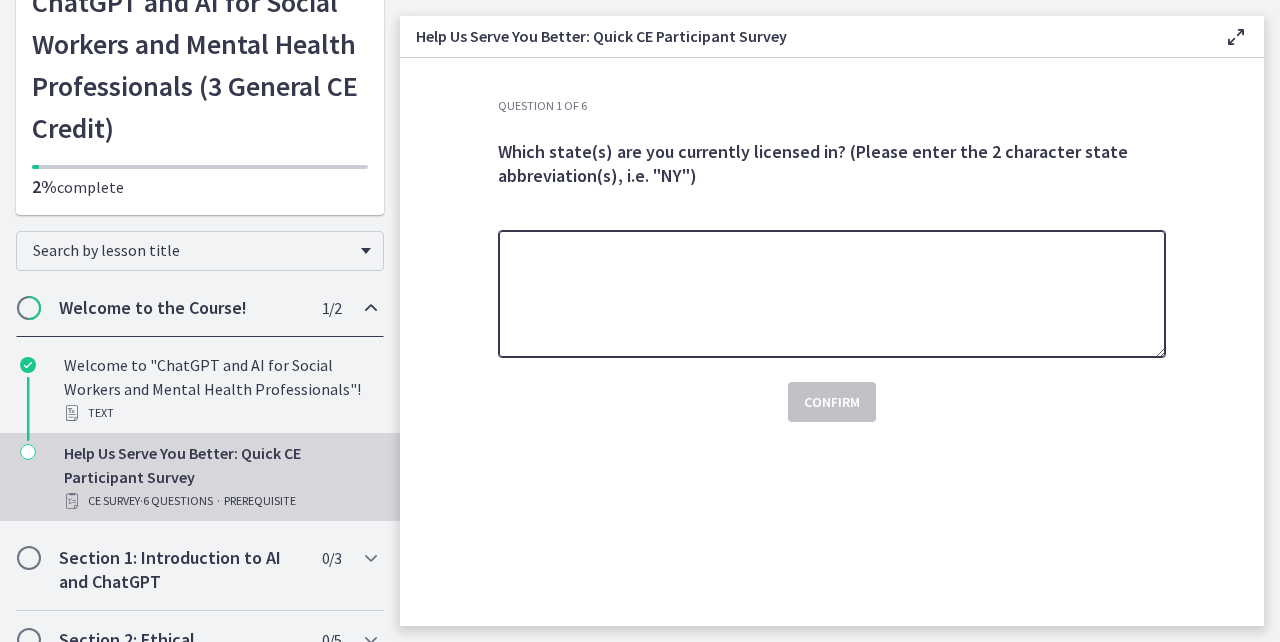 click at bounding box center (832, 294) 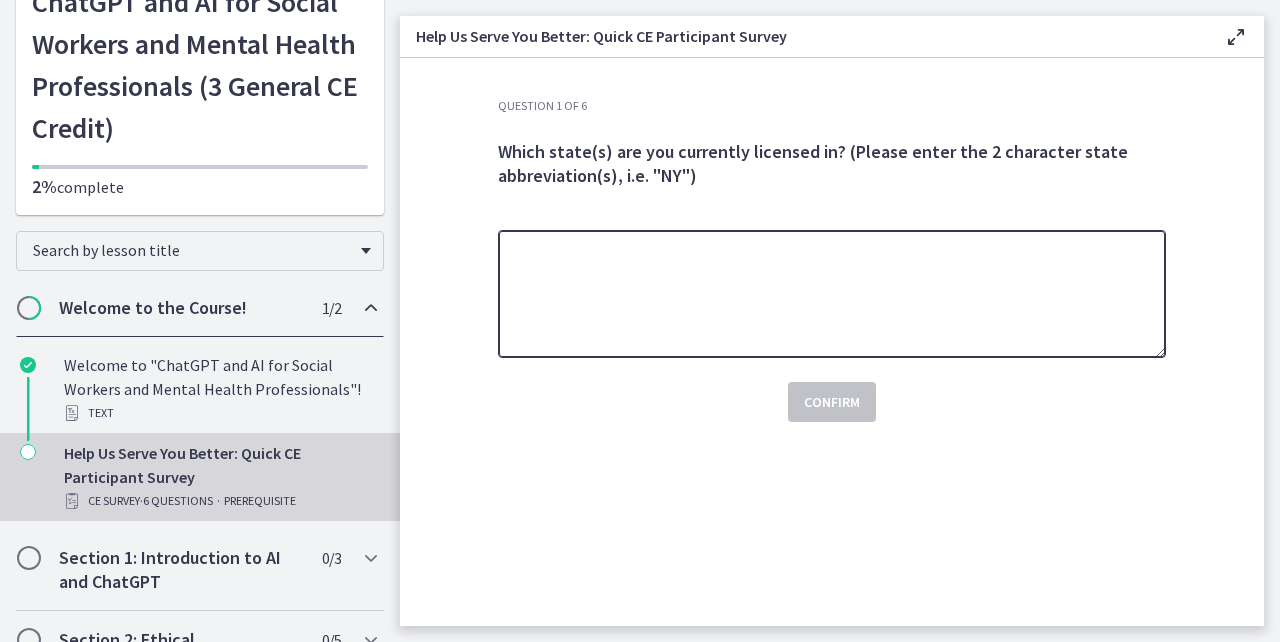 type on "*" 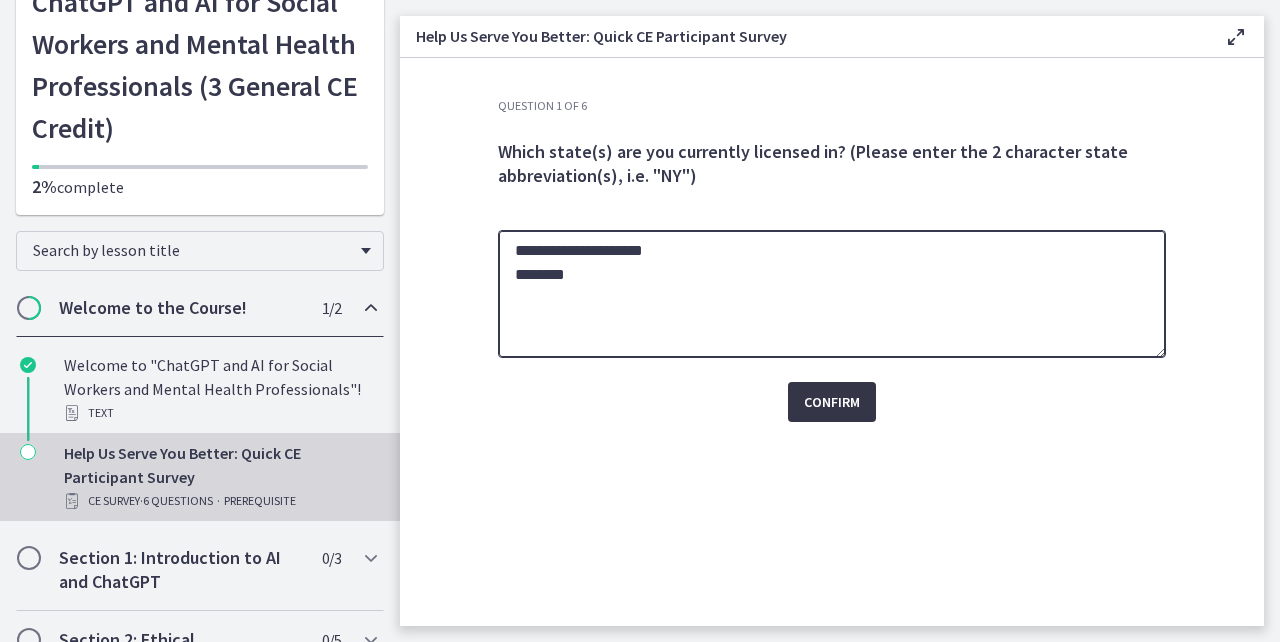 type on "**********" 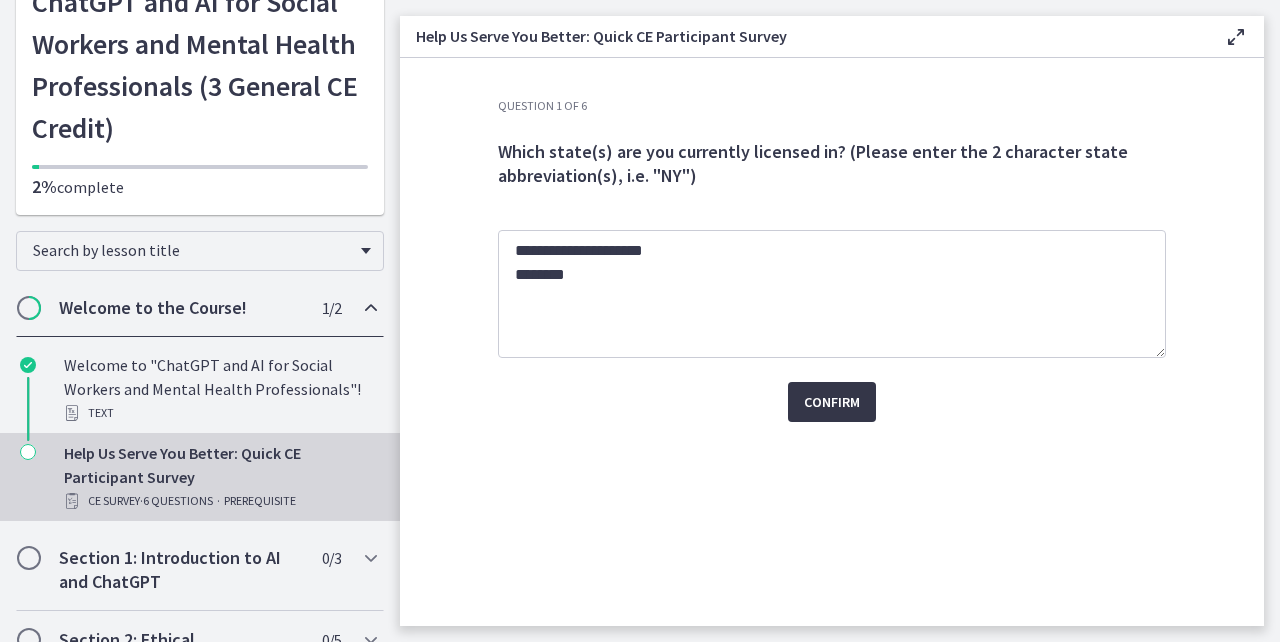 click on "Confirm" at bounding box center (832, 402) 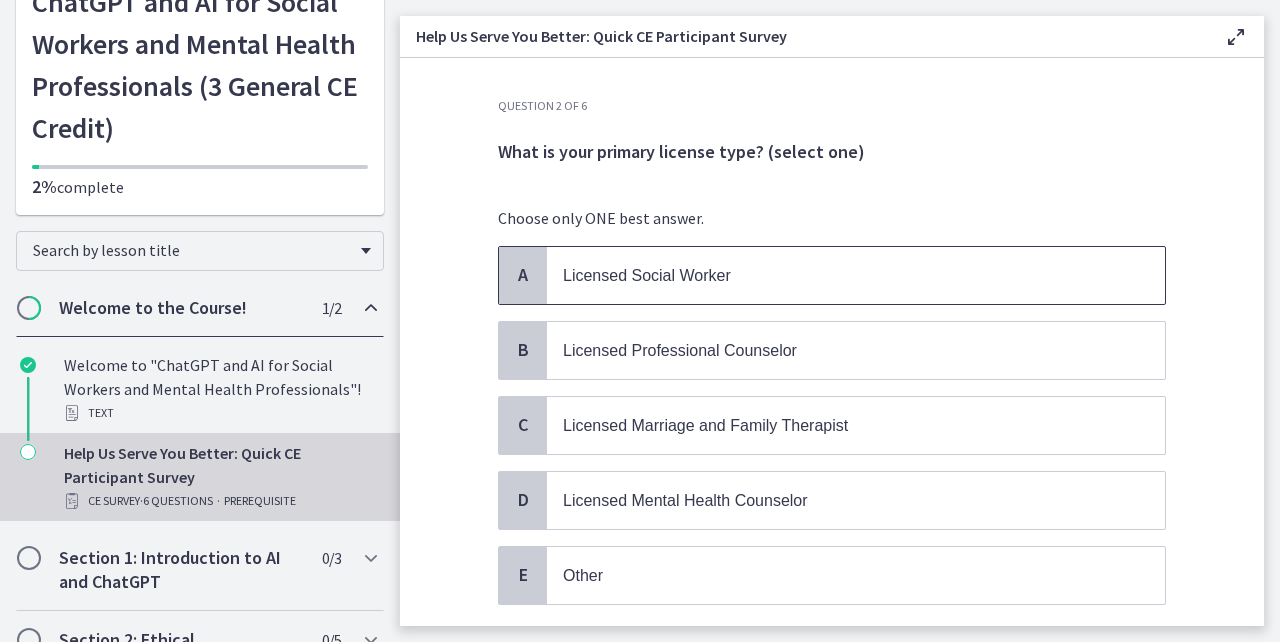 click on "Licensed Social Worker" at bounding box center (647, 275) 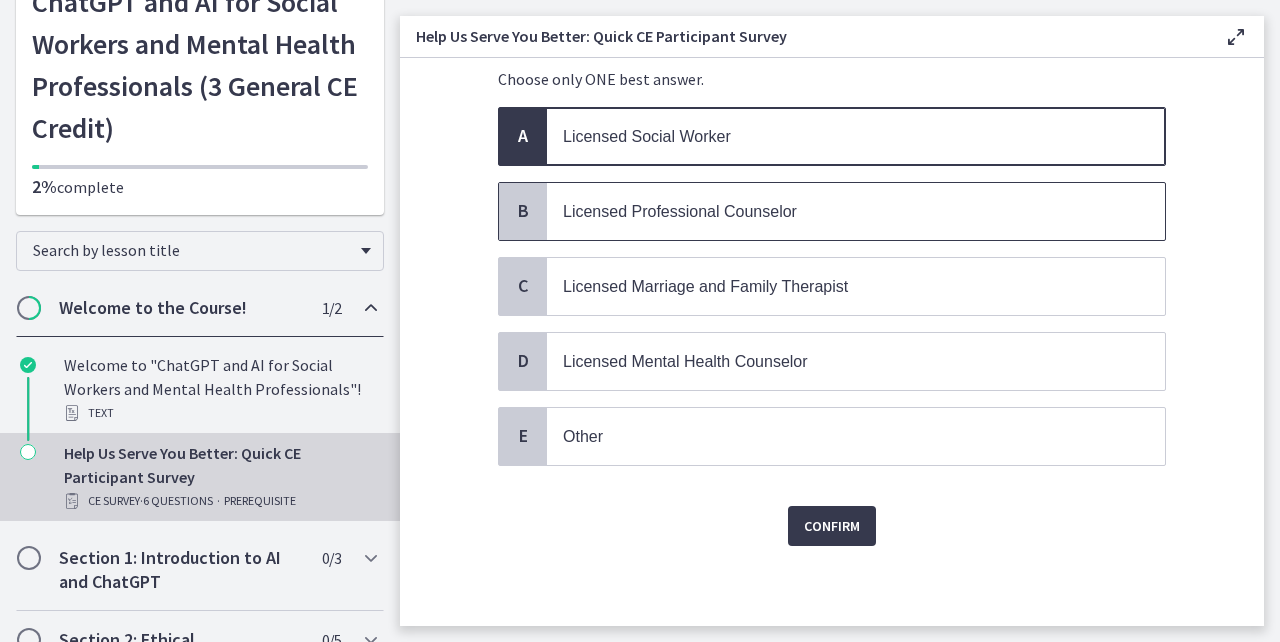 scroll, scrollTop: 139, scrollLeft: 0, axis: vertical 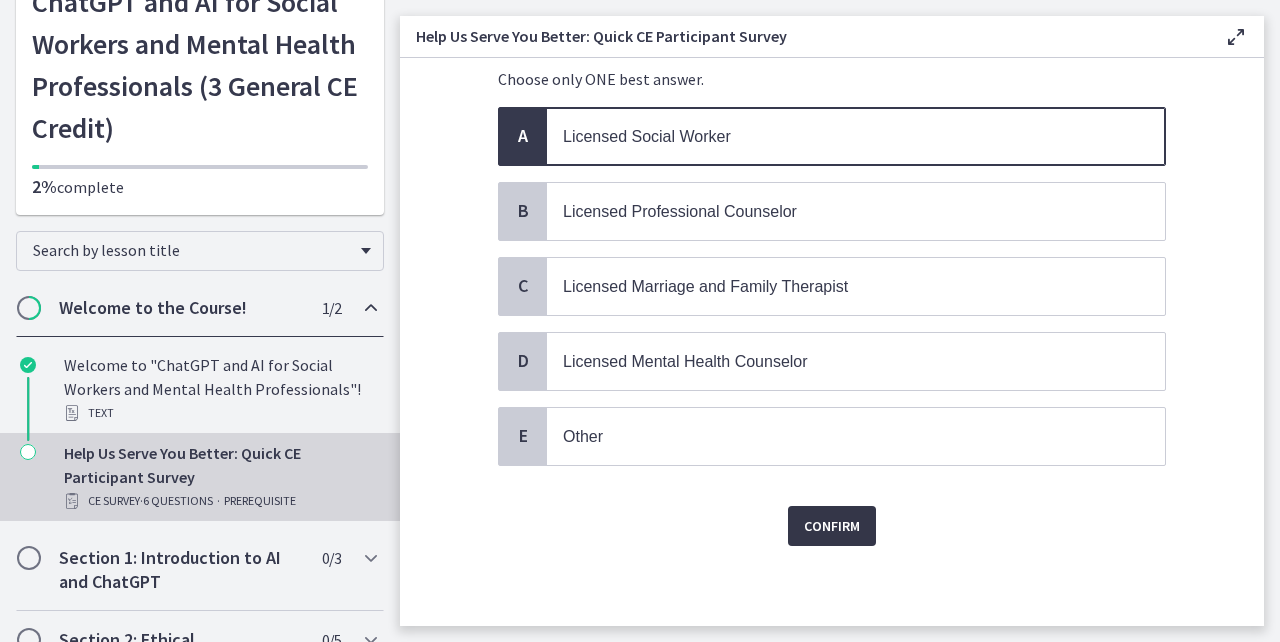 click on "Confirm" at bounding box center (832, 526) 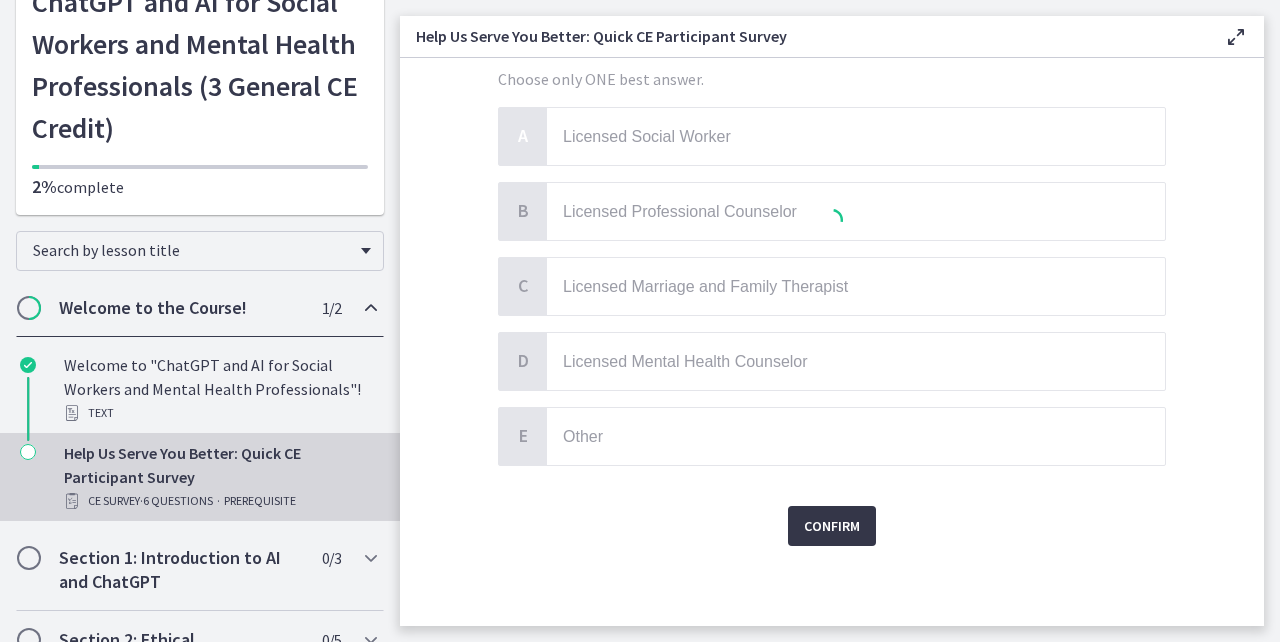 scroll, scrollTop: 0, scrollLeft: 0, axis: both 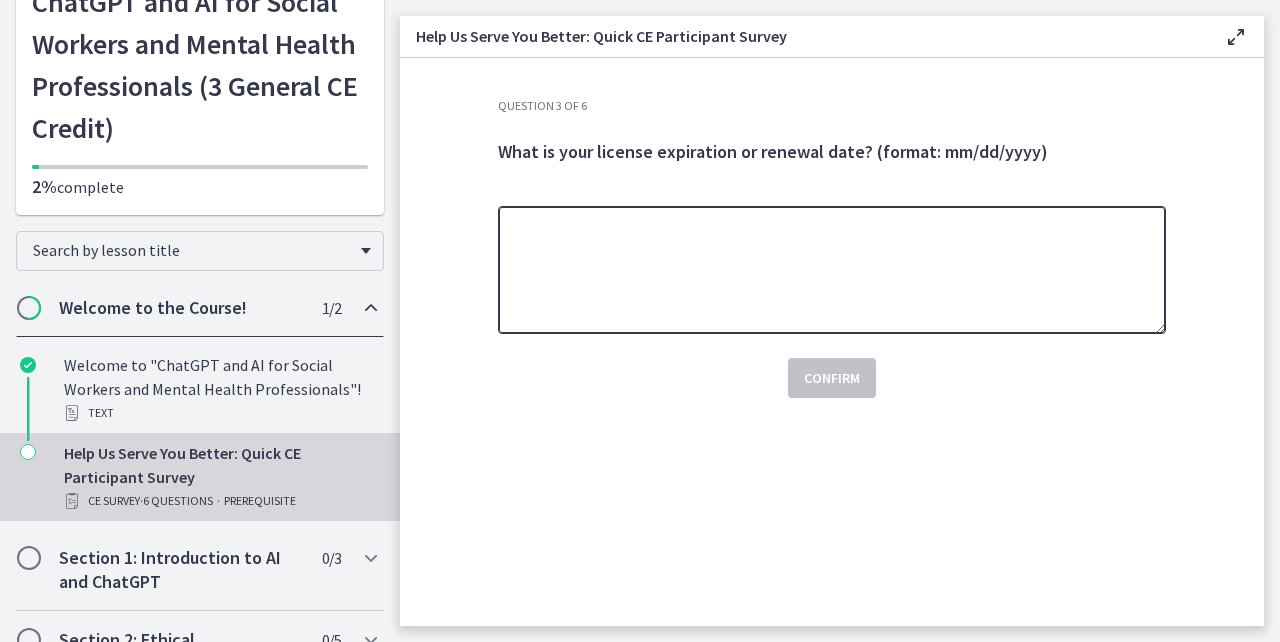 click at bounding box center [832, 270] 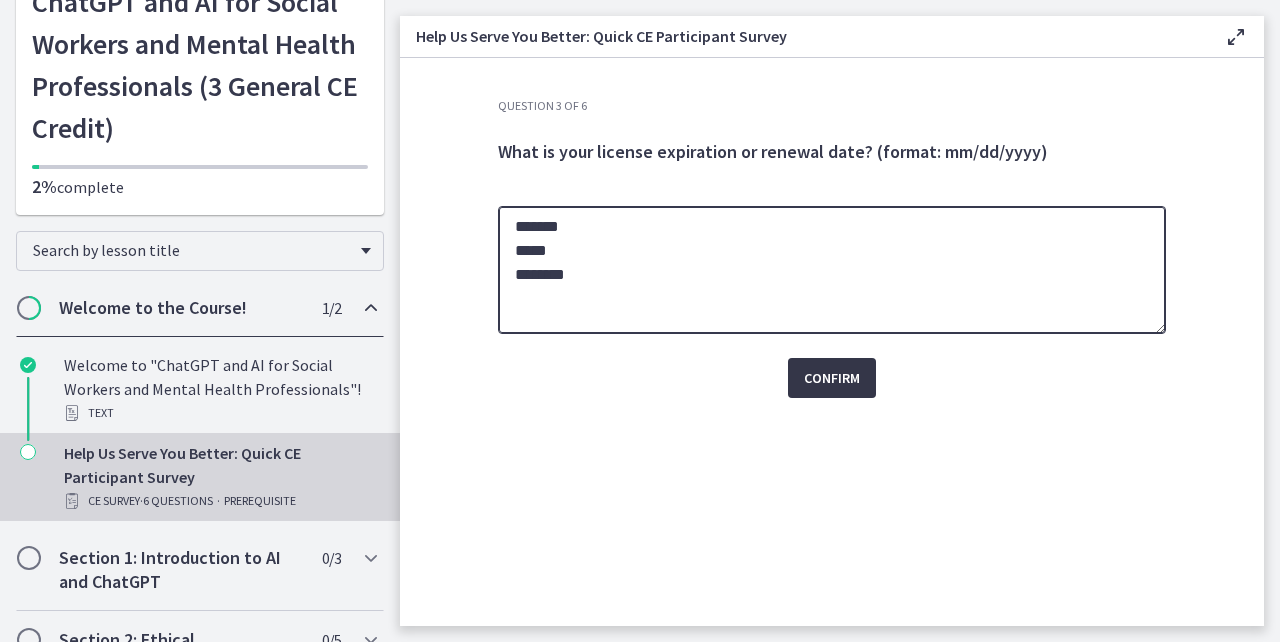 type on "*******
*****
********" 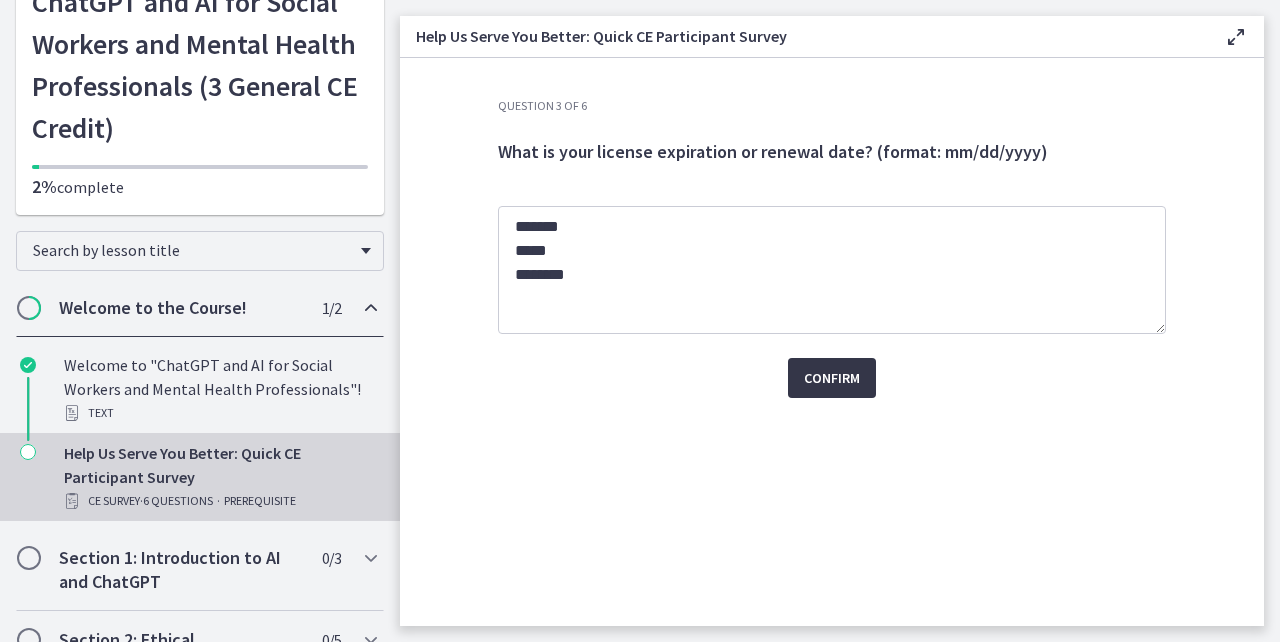 click on "Confirm" at bounding box center (832, 378) 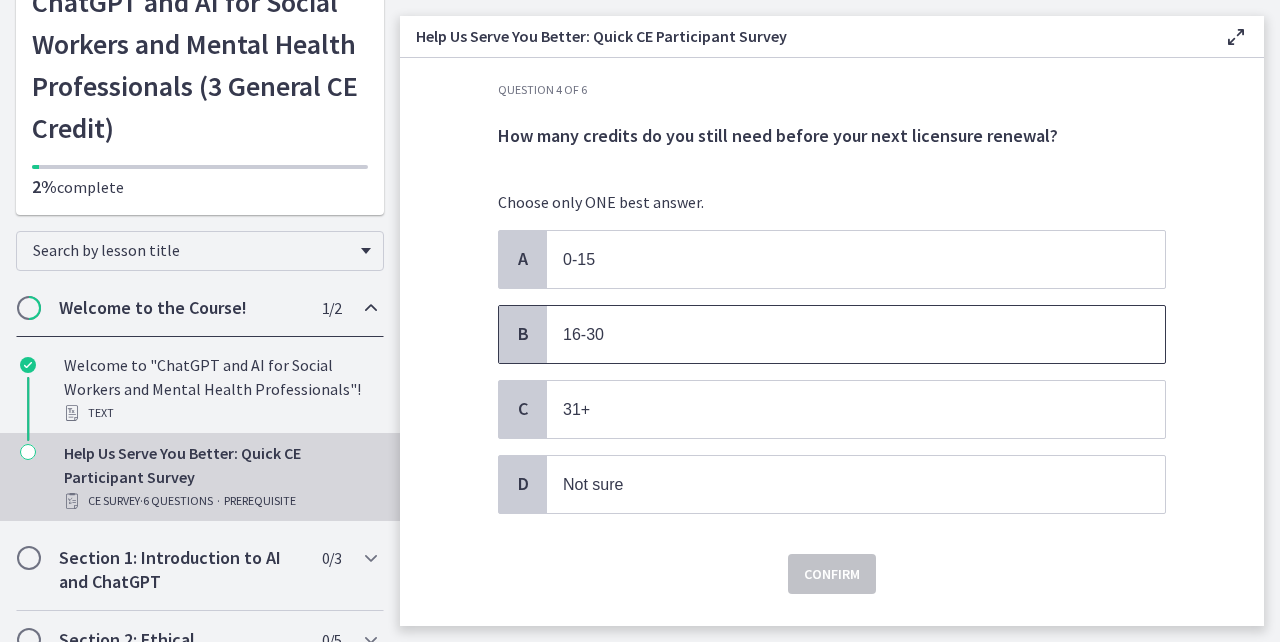 scroll, scrollTop: 30, scrollLeft: 0, axis: vertical 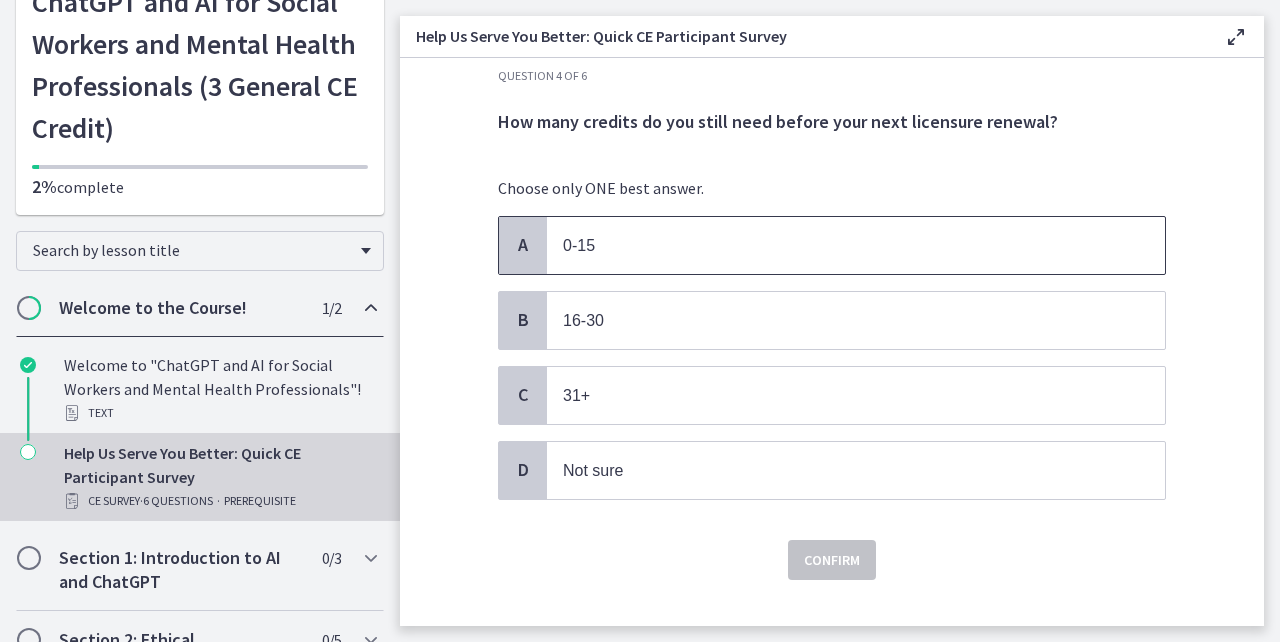 click on "0-15" at bounding box center (836, 245) 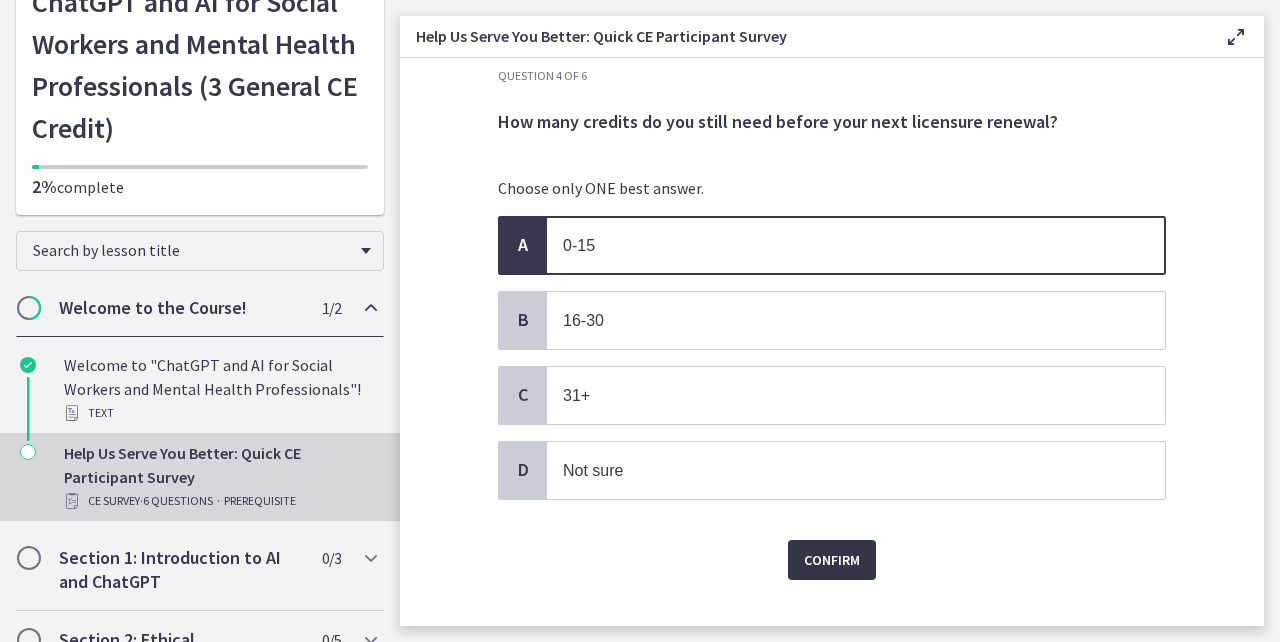 click on "Confirm" at bounding box center (832, 560) 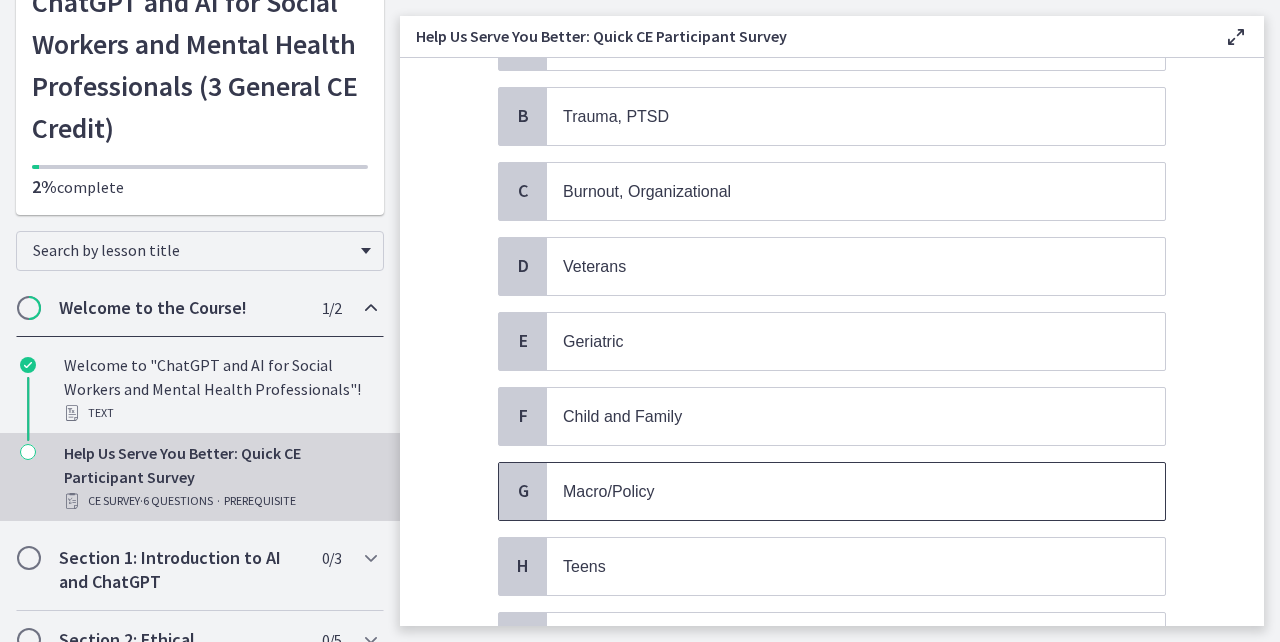 scroll, scrollTop: 309, scrollLeft: 0, axis: vertical 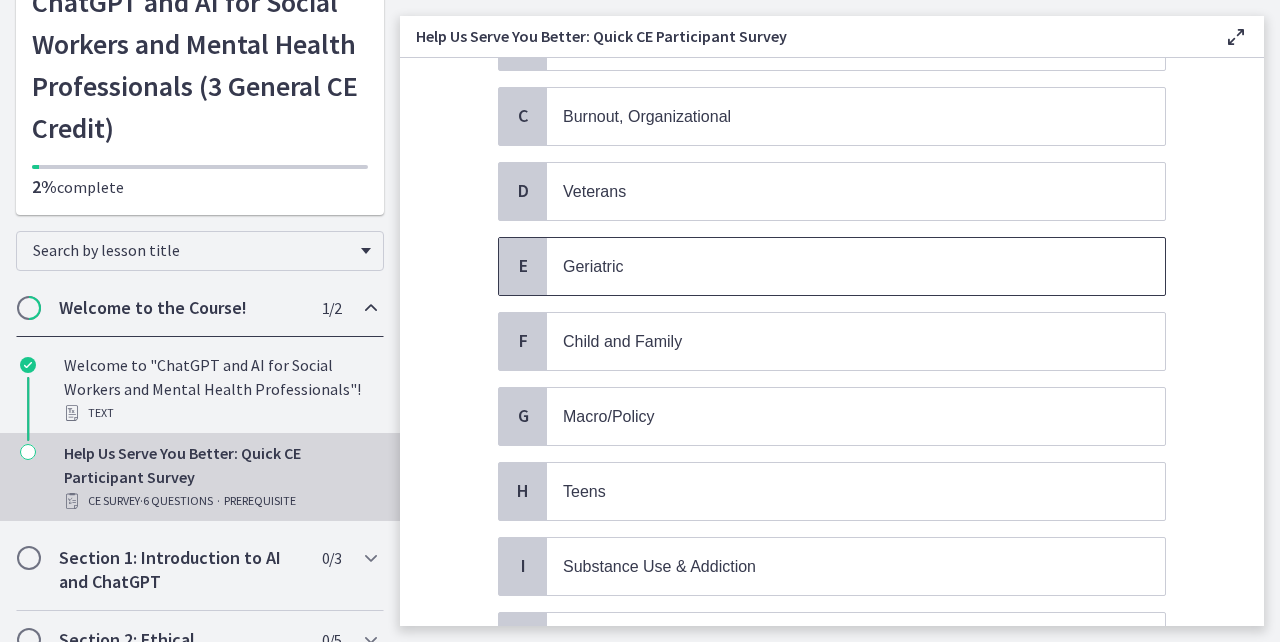 click on "Geriatric" at bounding box center (836, 266) 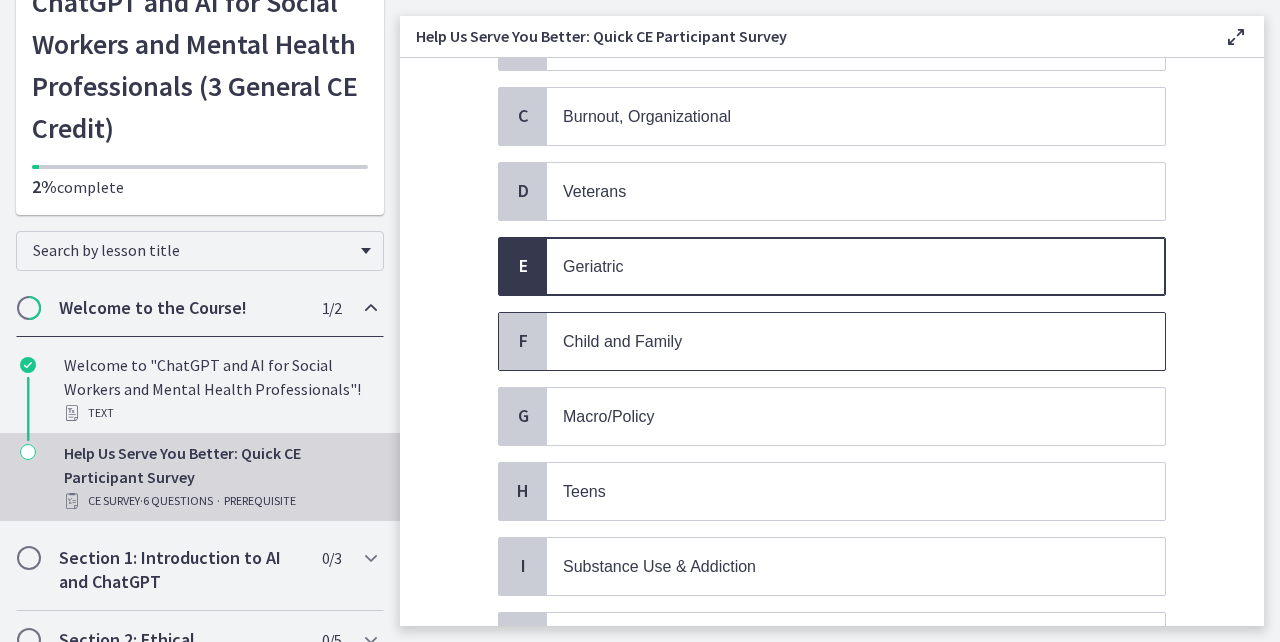 click on "Child and Family" at bounding box center [622, 341] 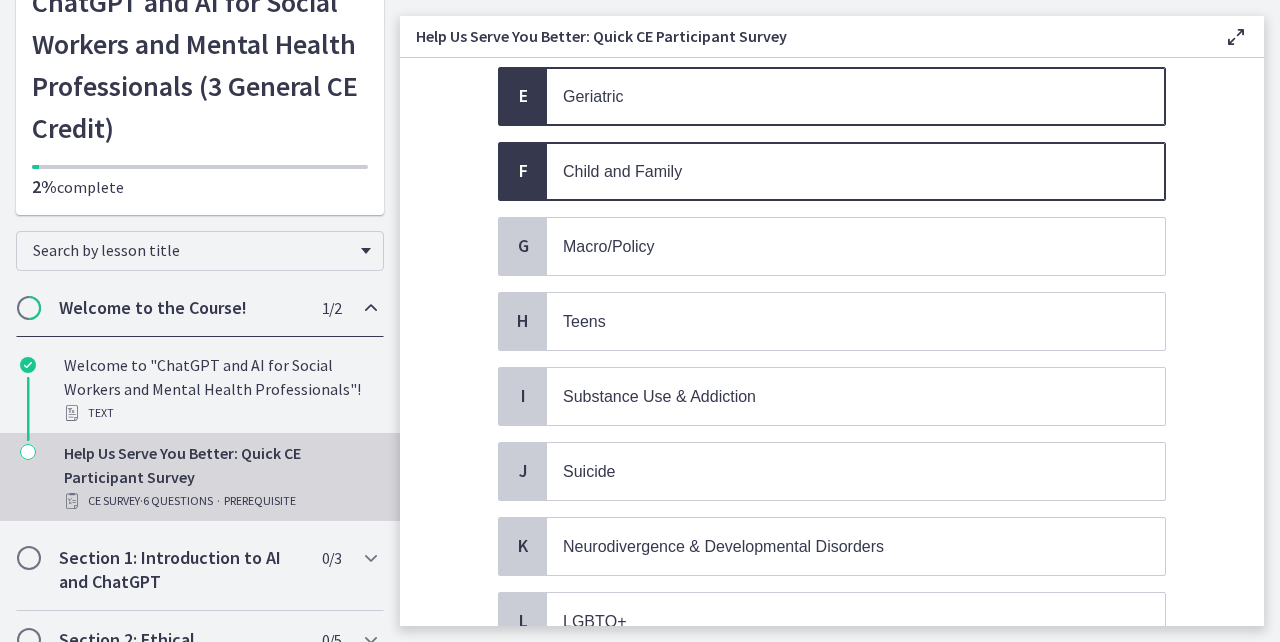 scroll, scrollTop: 496, scrollLeft: 0, axis: vertical 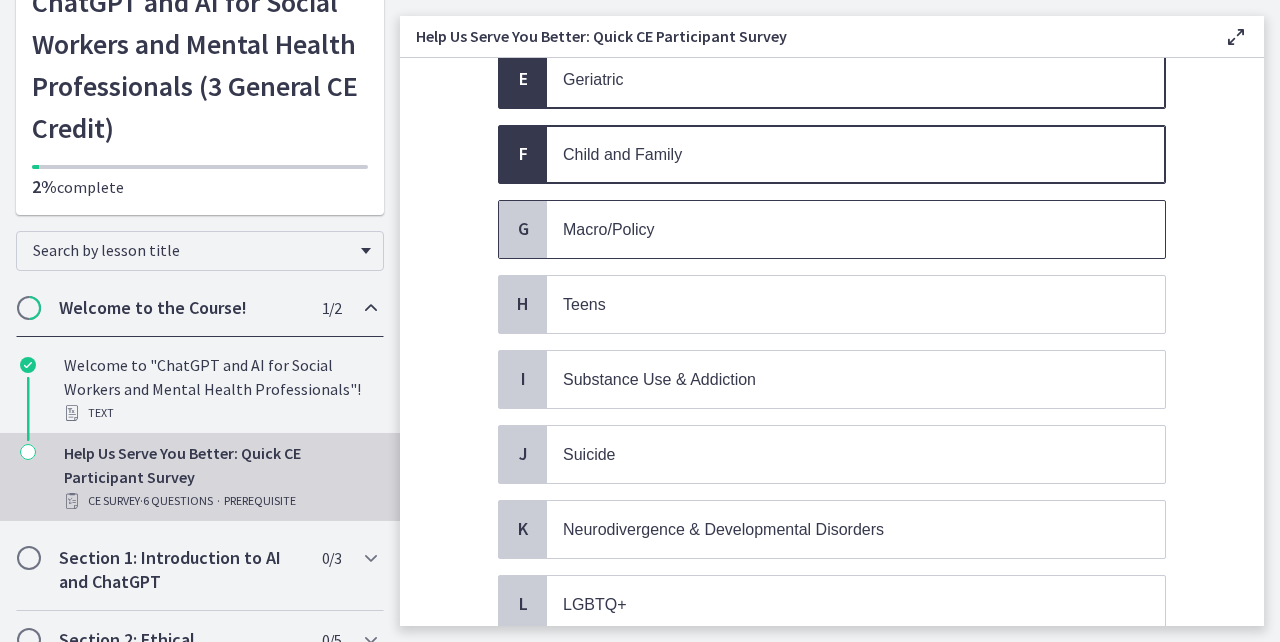 click on "Macro/Policy" at bounding box center [836, 229] 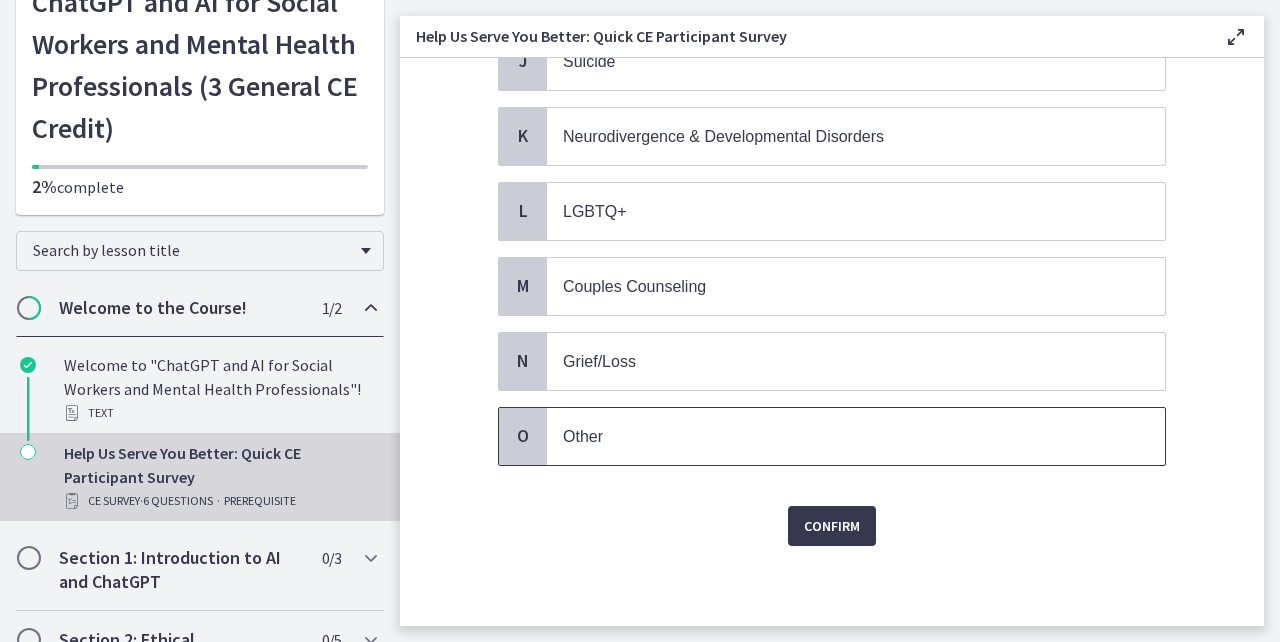 scroll, scrollTop: 889, scrollLeft: 0, axis: vertical 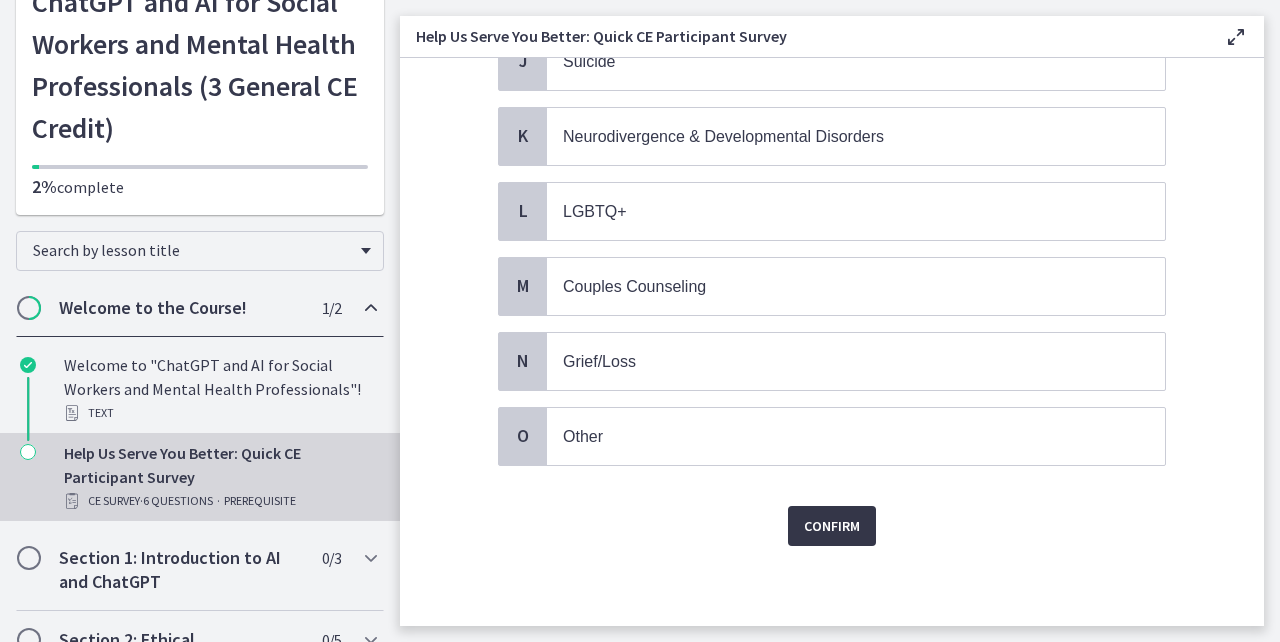 click on "Confirm" at bounding box center [832, 526] 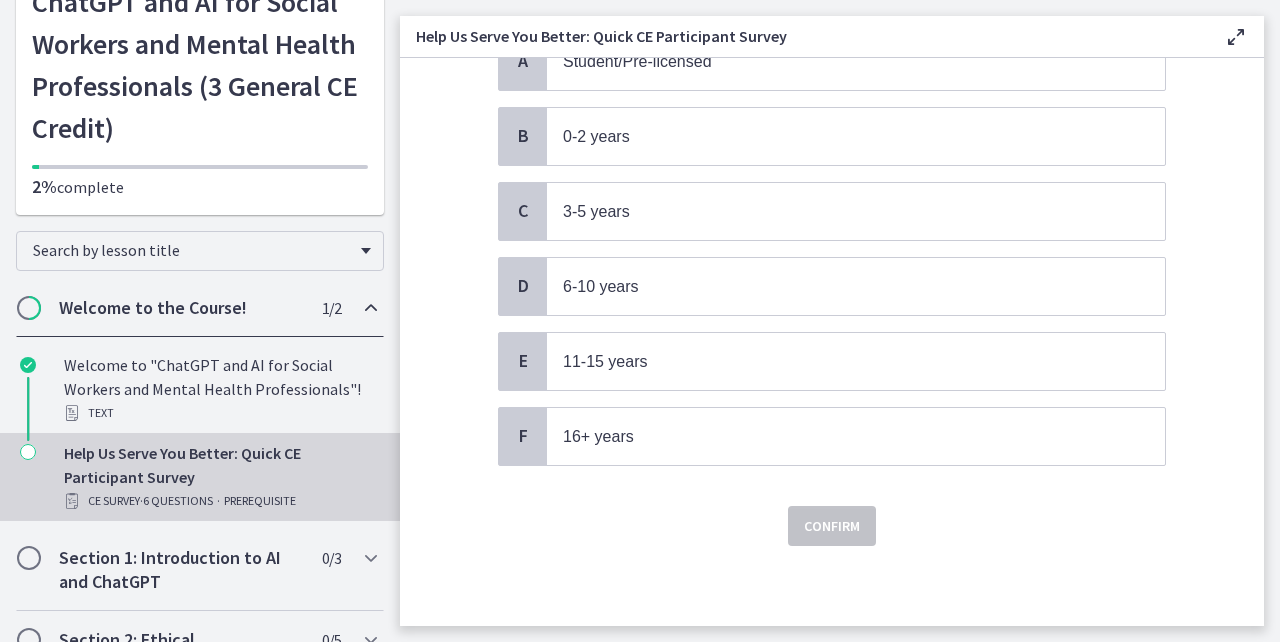 scroll, scrollTop: 214, scrollLeft: 0, axis: vertical 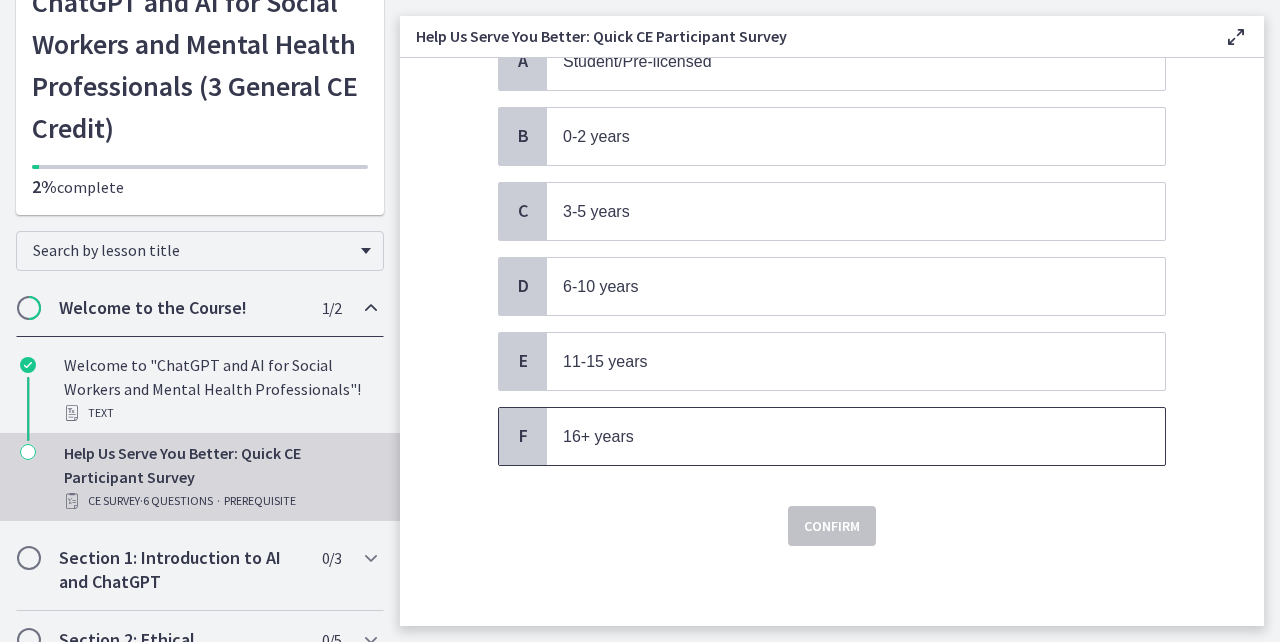 click on "16+ years" at bounding box center [598, 436] 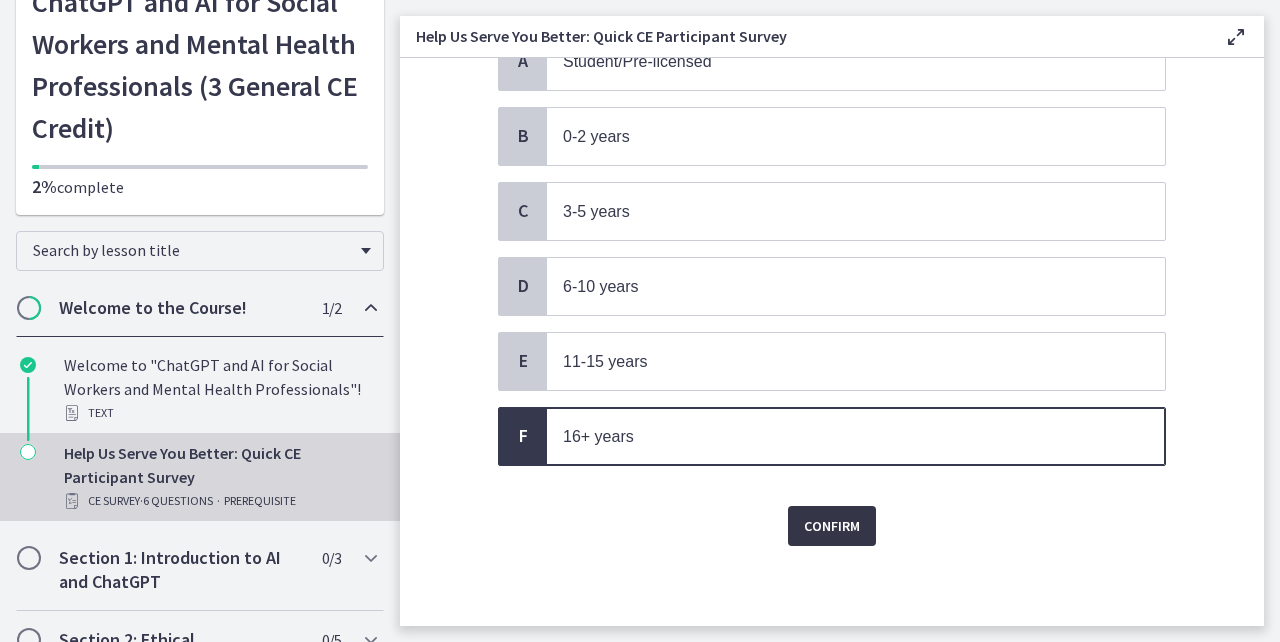 click on "Confirm" at bounding box center (832, 526) 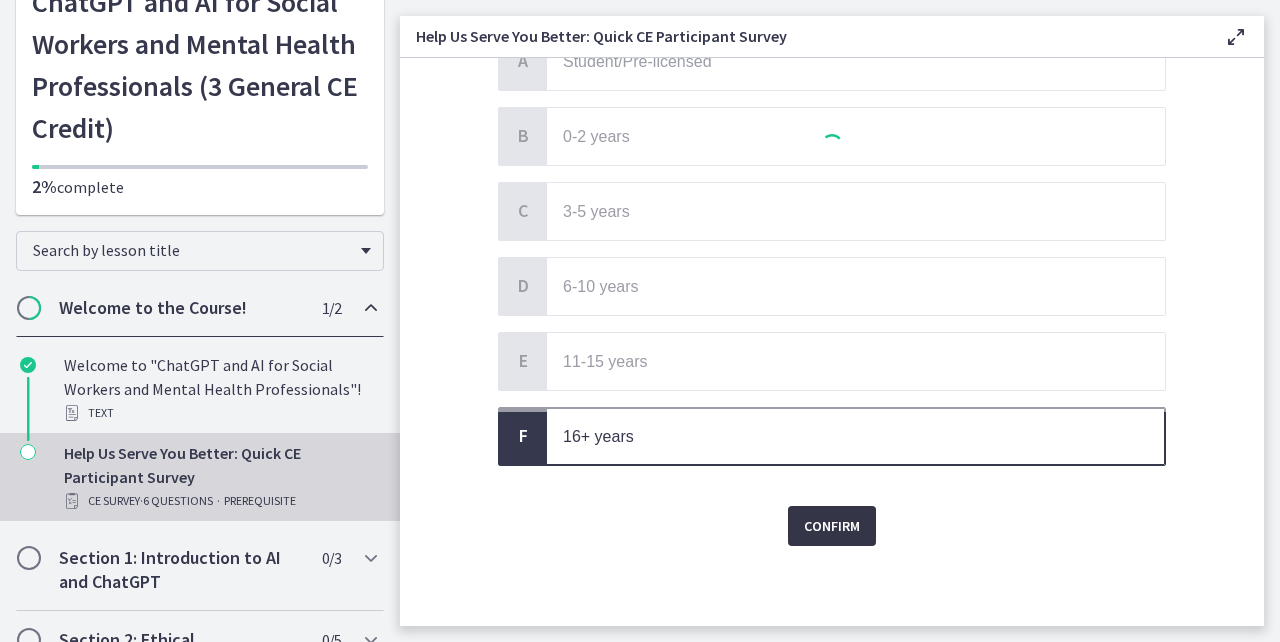 scroll, scrollTop: 0, scrollLeft: 0, axis: both 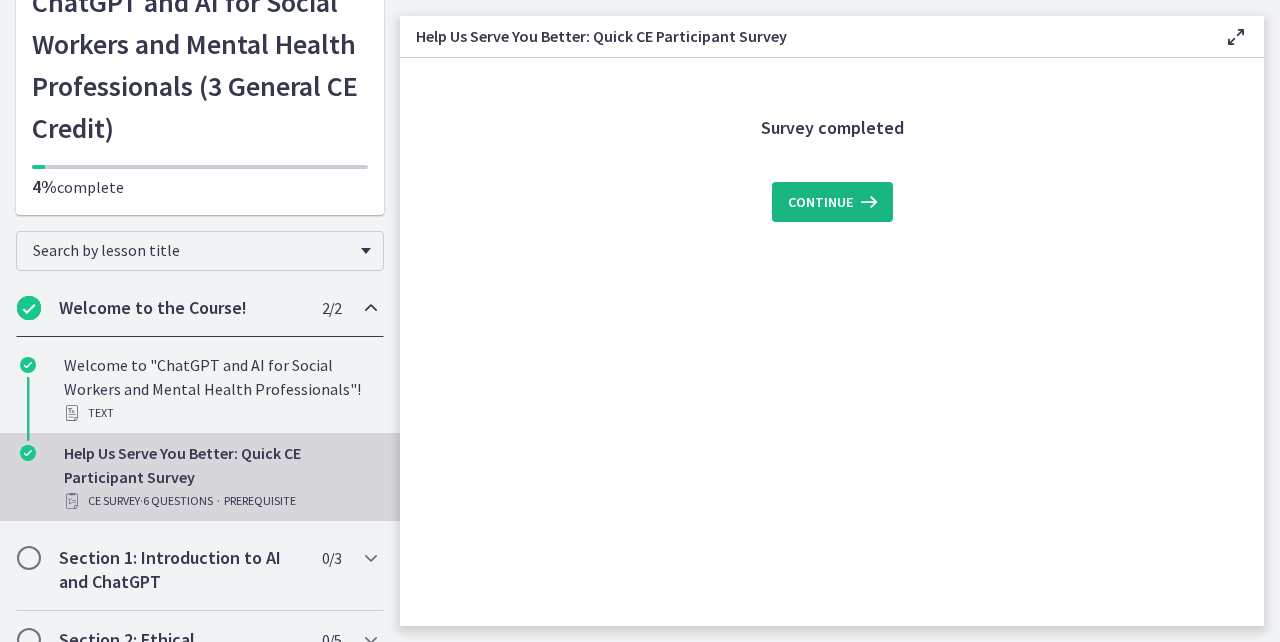 click on "Continue" at bounding box center (820, 202) 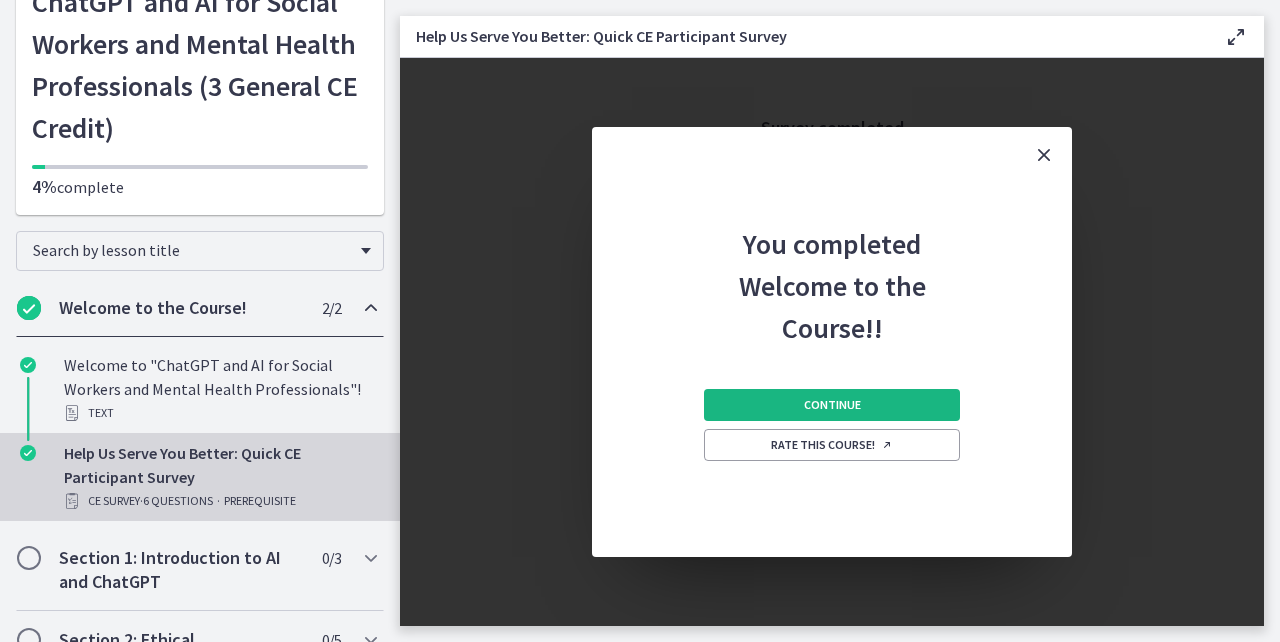 click on "Continue" at bounding box center (832, 405) 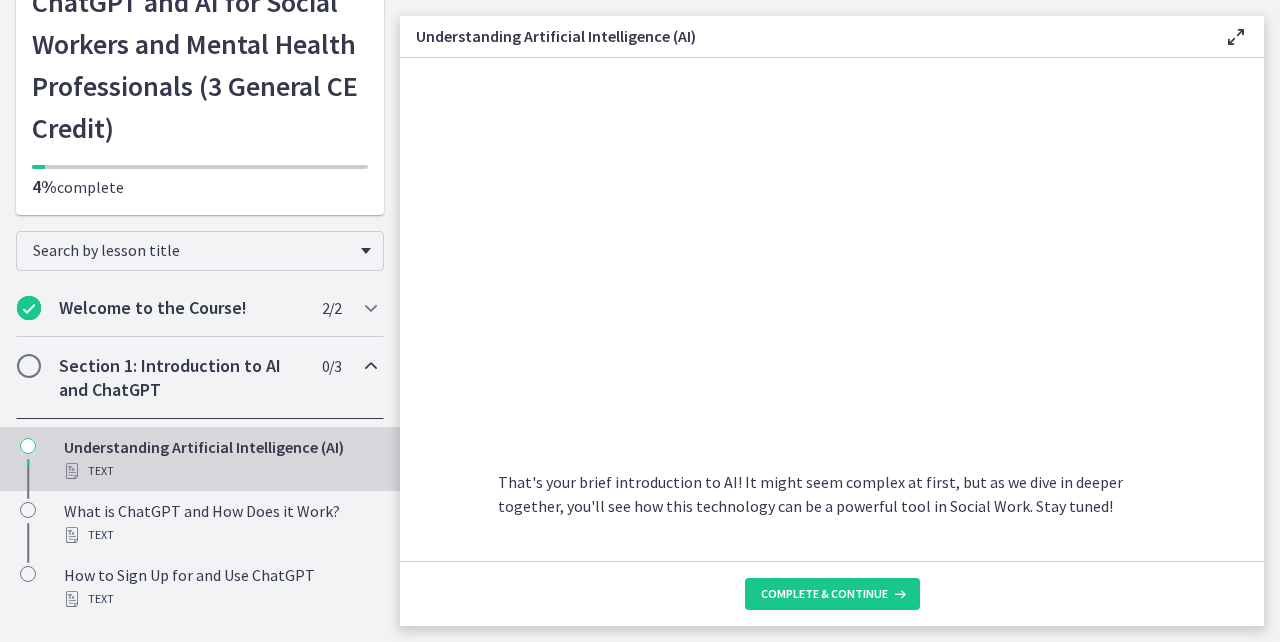 scroll, scrollTop: 934, scrollLeft: 0, axis: vertical 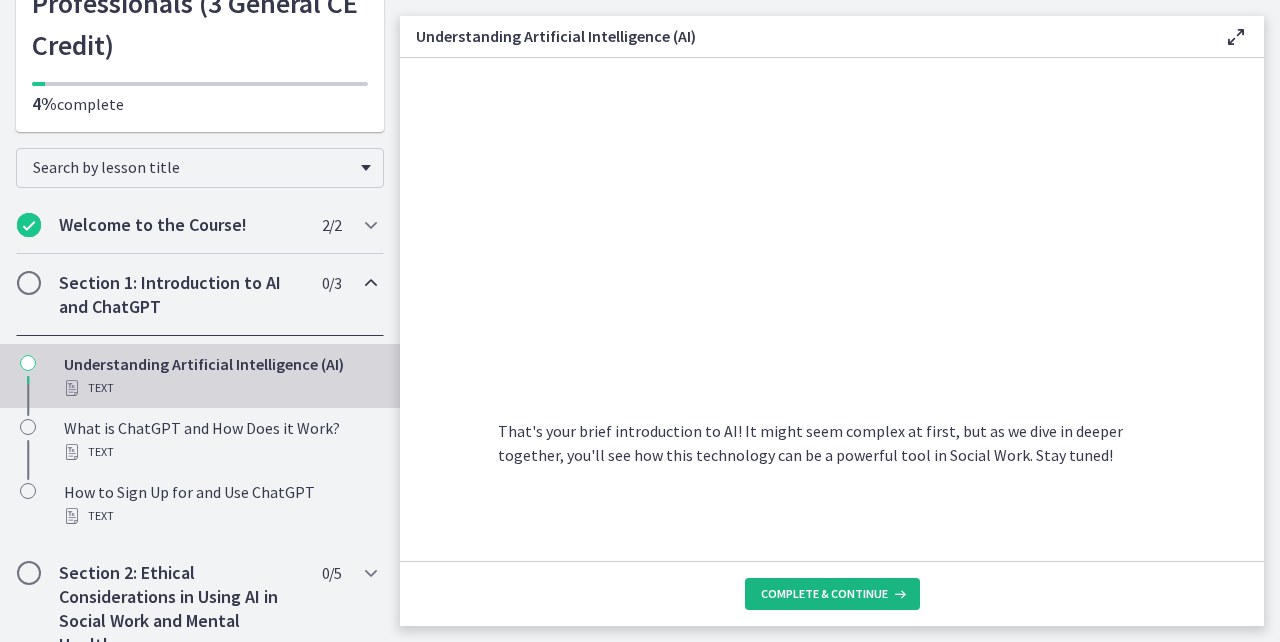 click on "Complete & continue" at bounding box center [824, 594] 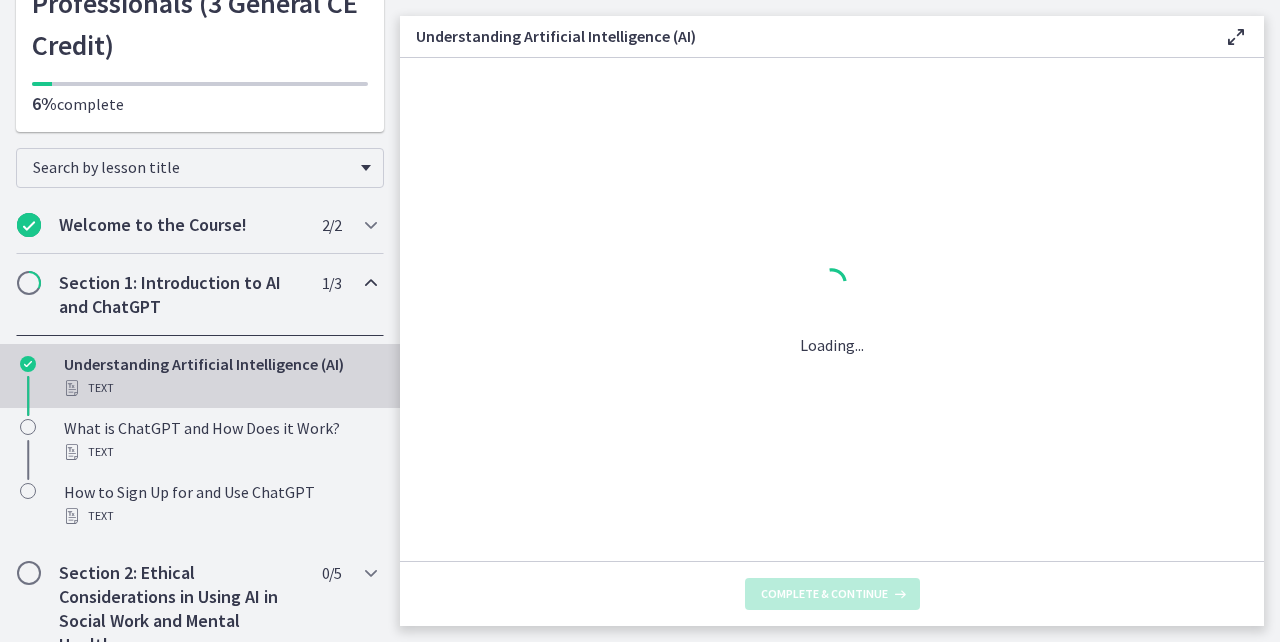 scroll, scrollTop: 0, scrollLeft: 0, axis: both 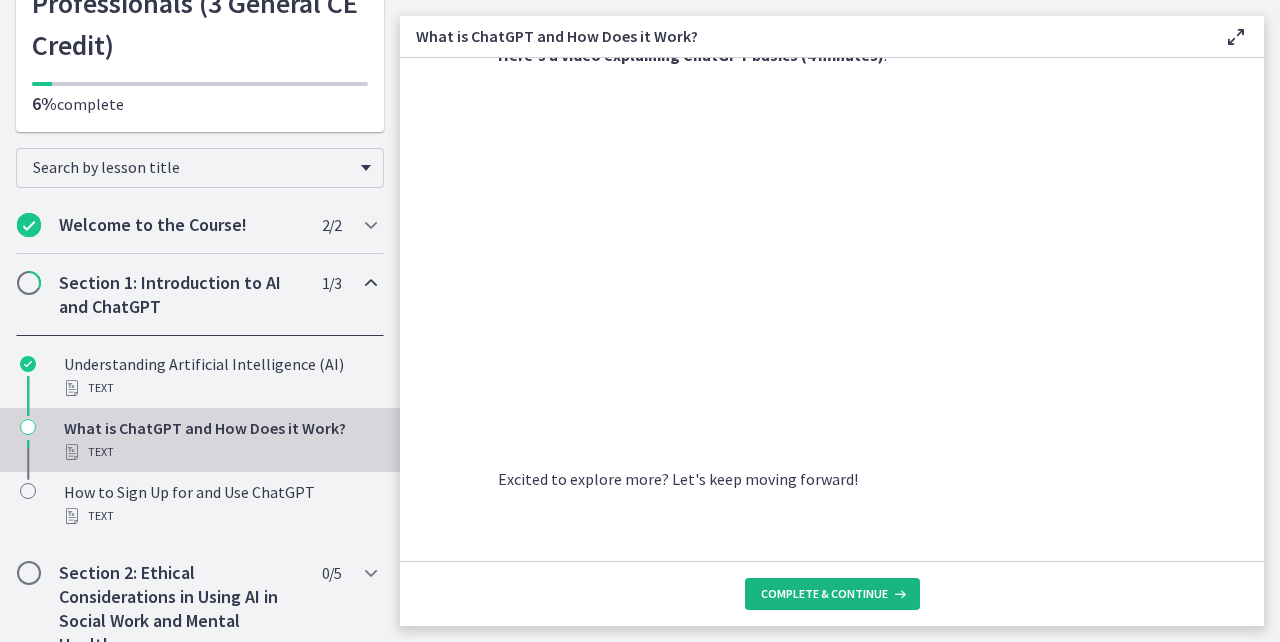 click on "Complete & continue" at bounding box center (824, 594) 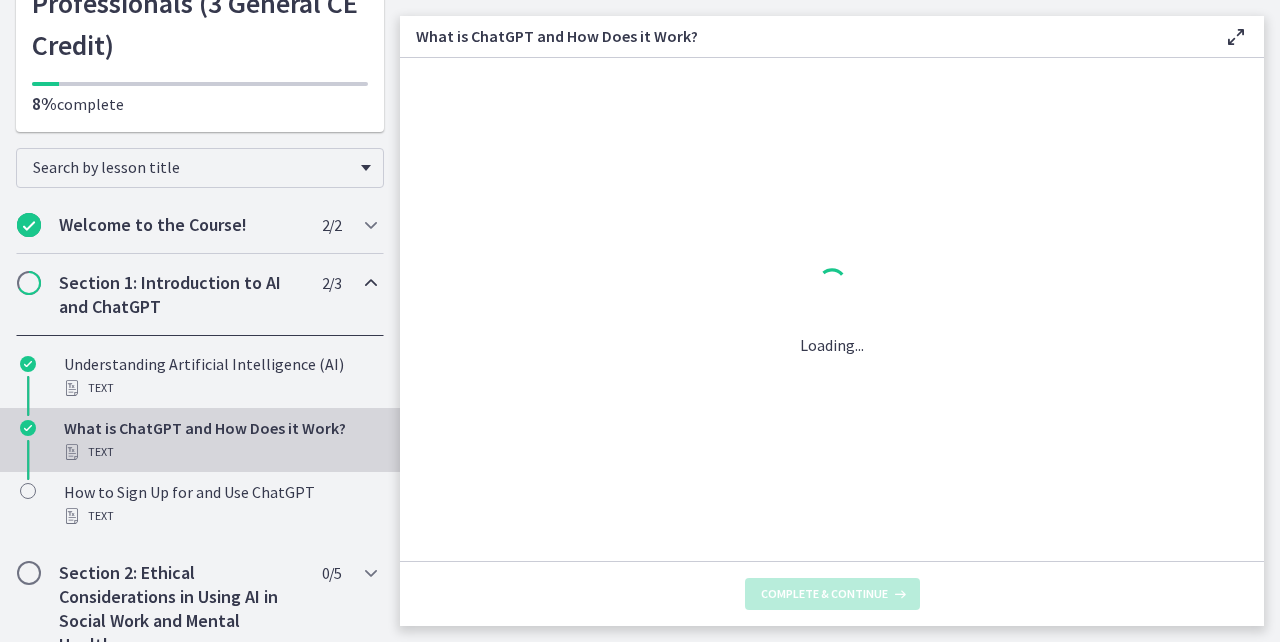 scroll, scrollTop: 0, scrollLeft: 0, axis: both 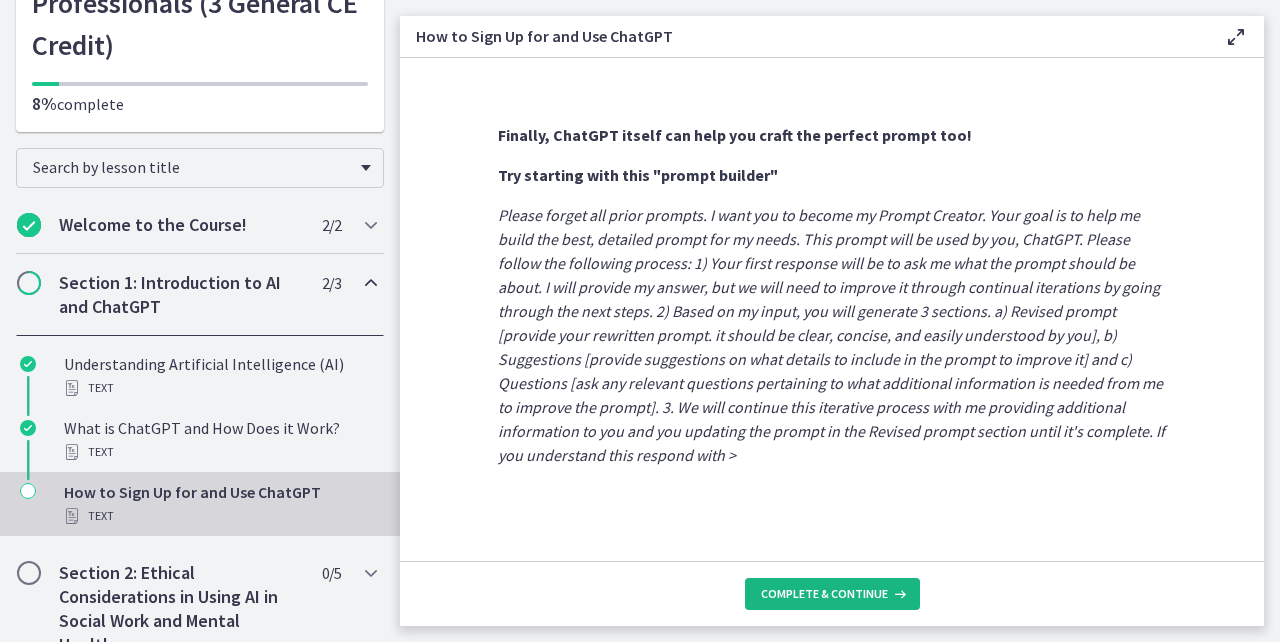click on "Complete & continue" at bounding box center (824, 594) 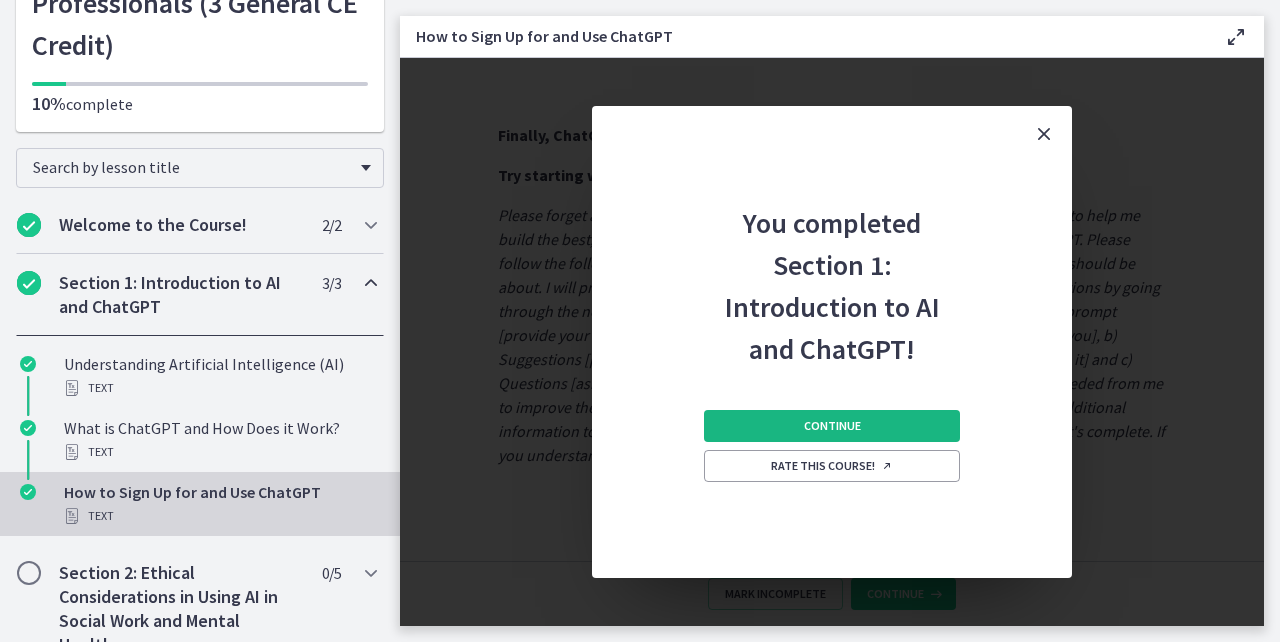 click on "Continue" at bounding box center [832, 426] 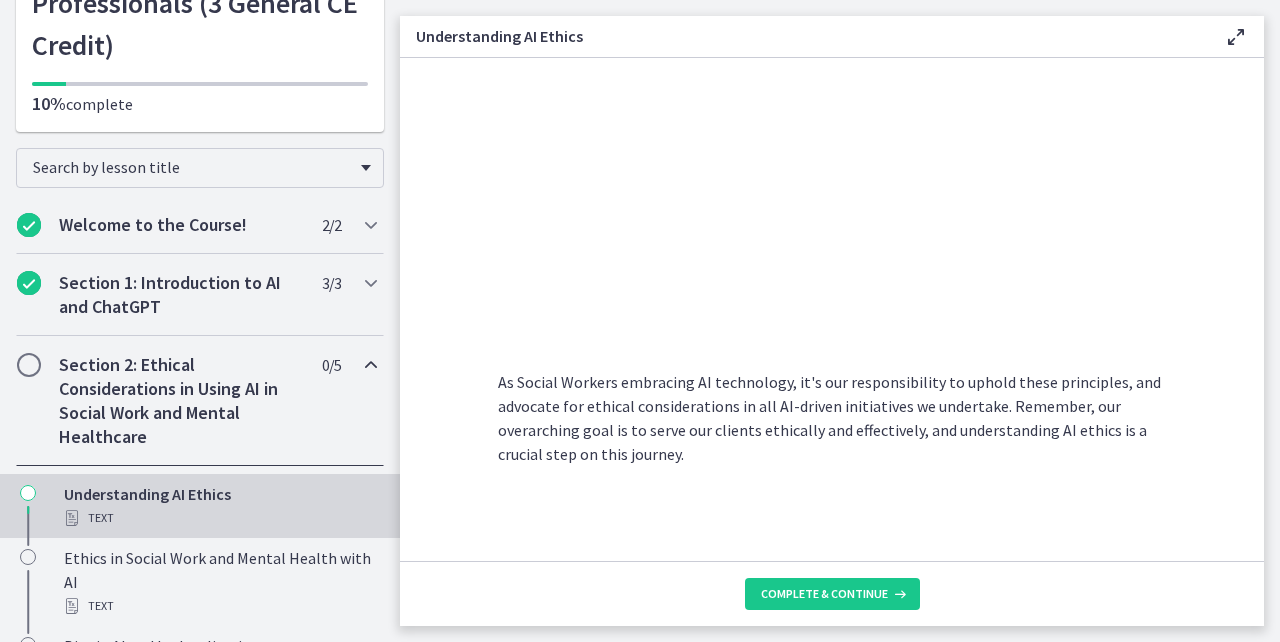 scroll, scrollTop: 1095, scrollLeft: 0, axis: vertical 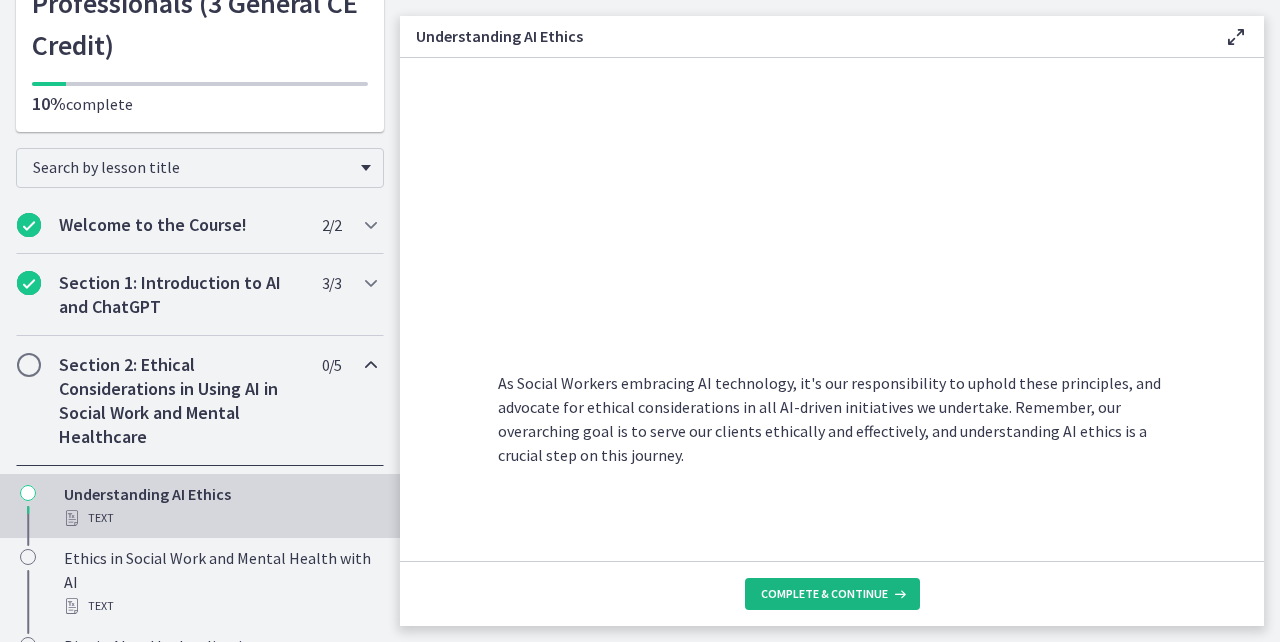 click on "Complete & continue" at bounding box center [824, 594] 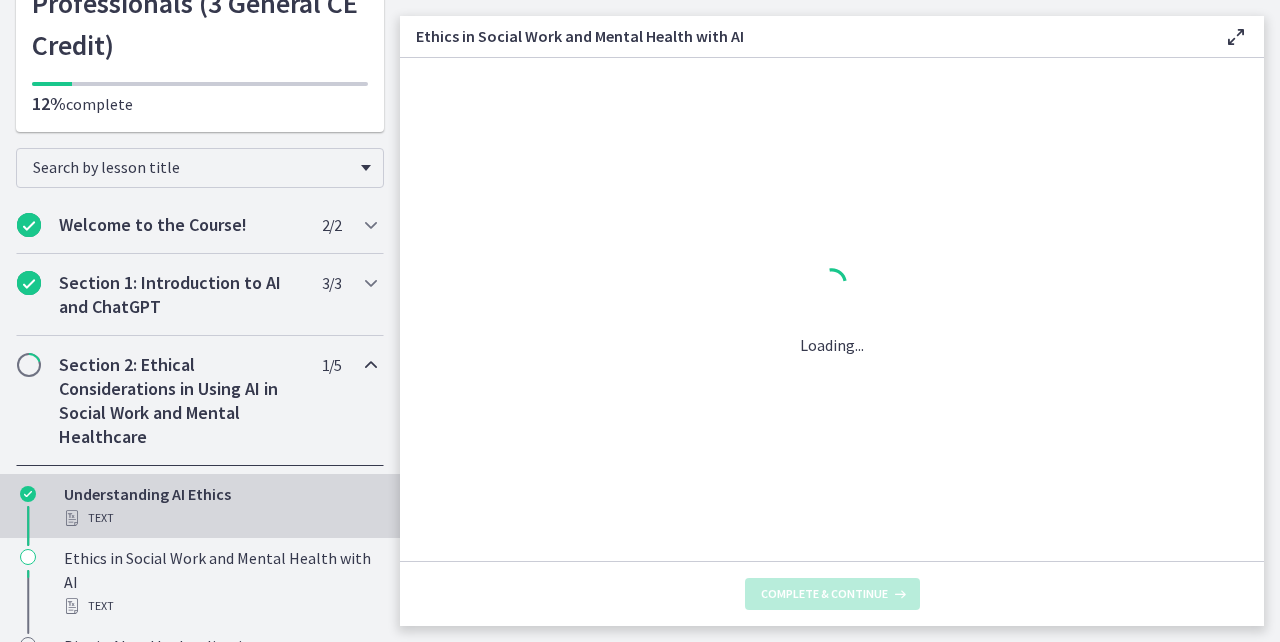 scroll, scrollTop: 0, scrollLeft: 0, axis: both 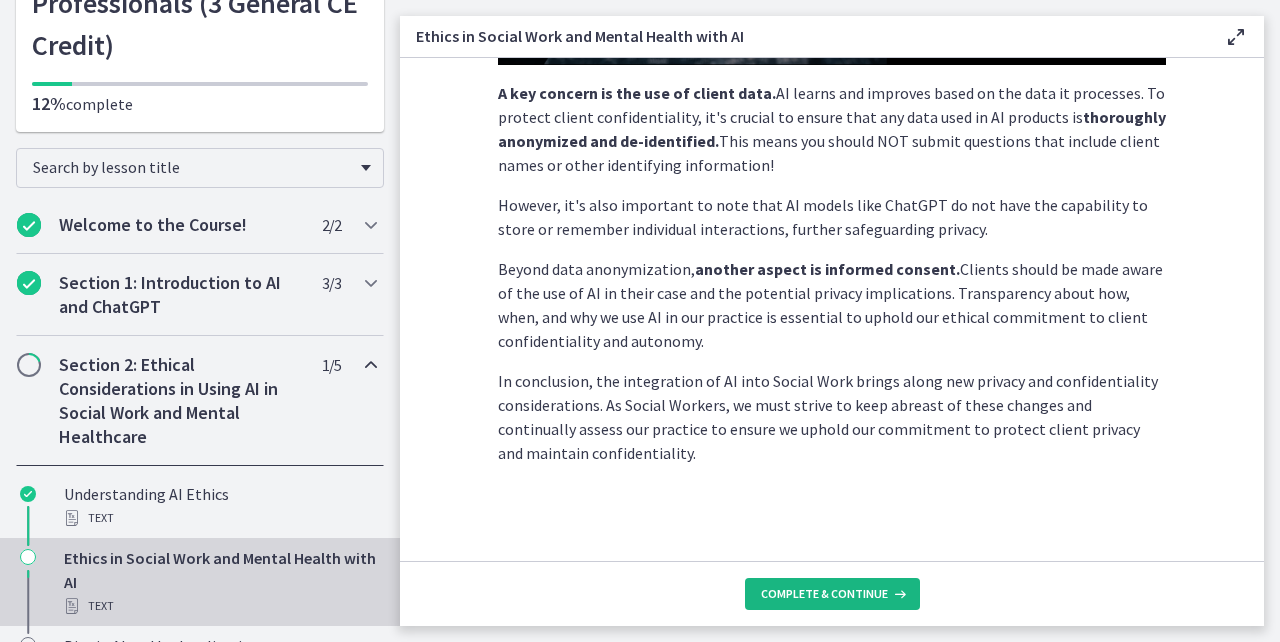 click on "Complete & continue" at bounding box center (824, 594) 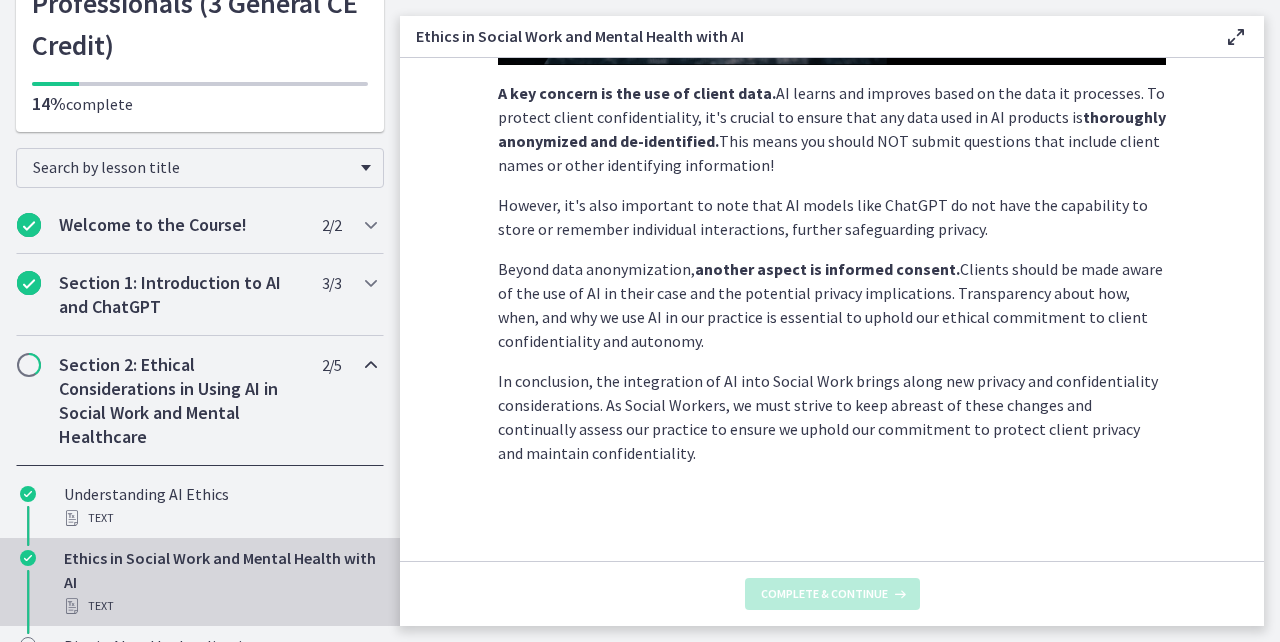 scroll, scrollTop: 0, scrollLeft: 0, axis: both 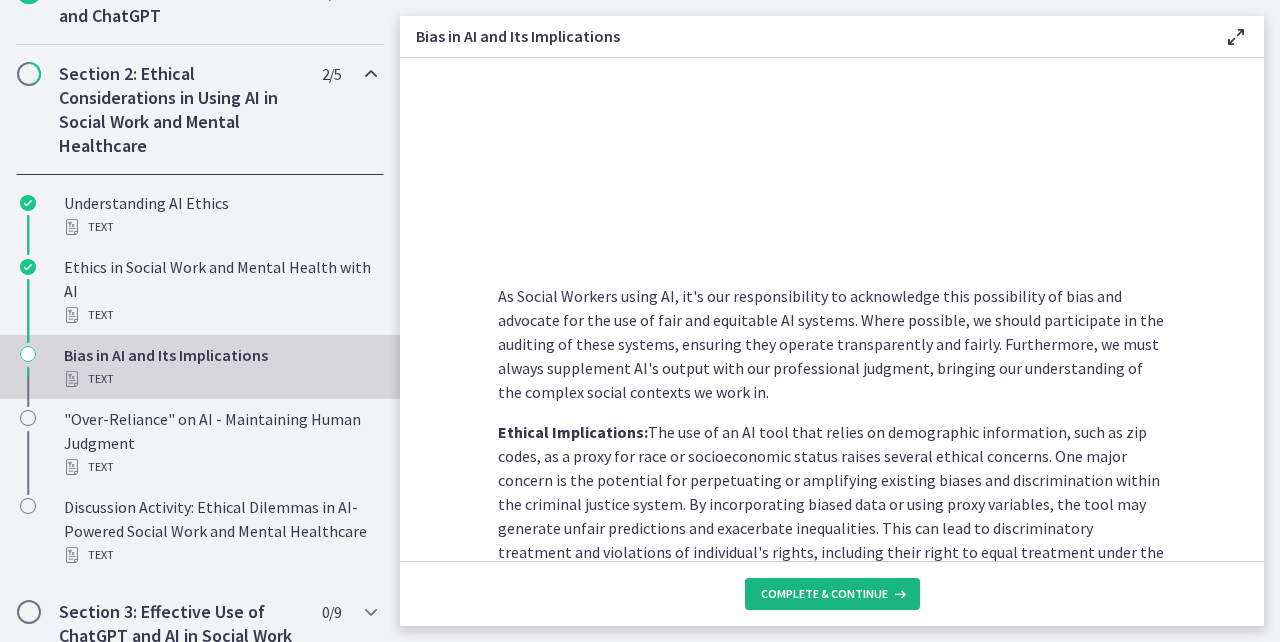 click on "Complete & continue" at bounding box center (824, 594) 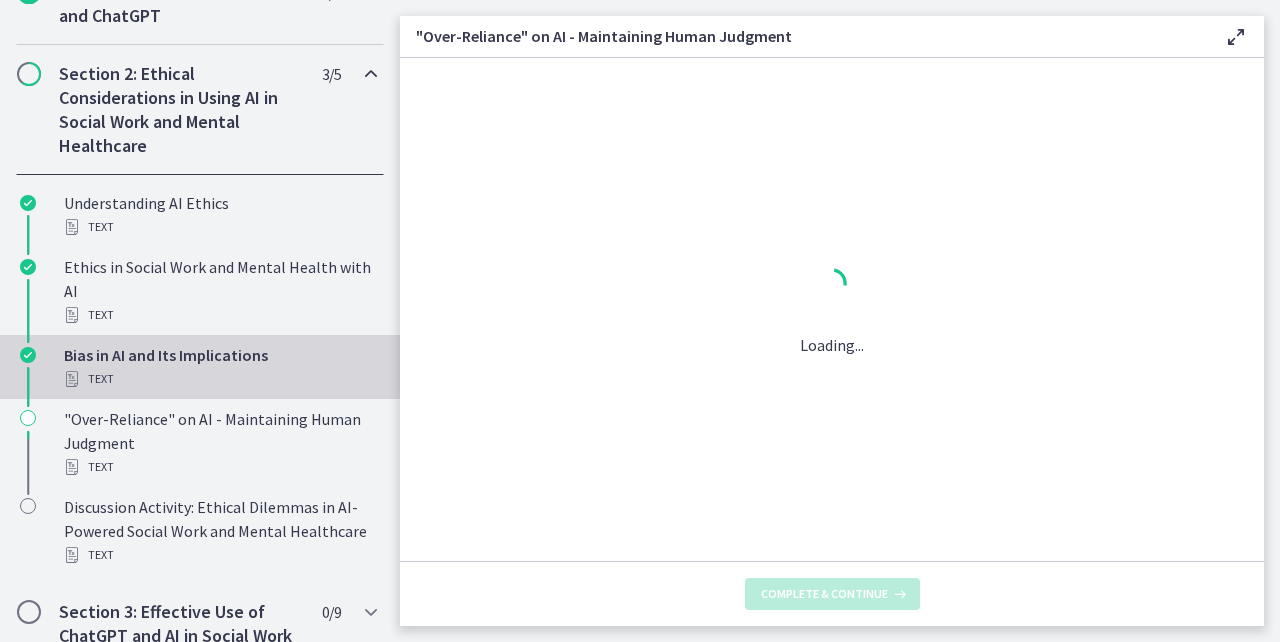 scroll, scrollTop: 0, scrollLeft: 0, axis: both 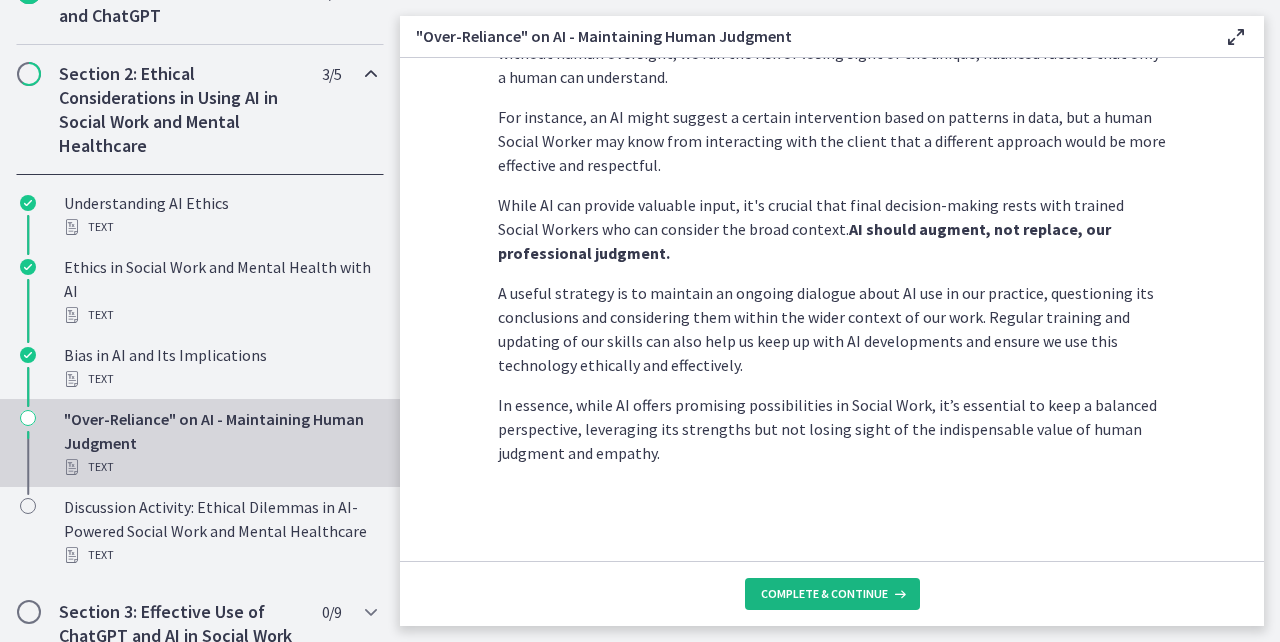 click on "Complete & continue" at bounding box center [824, 594] 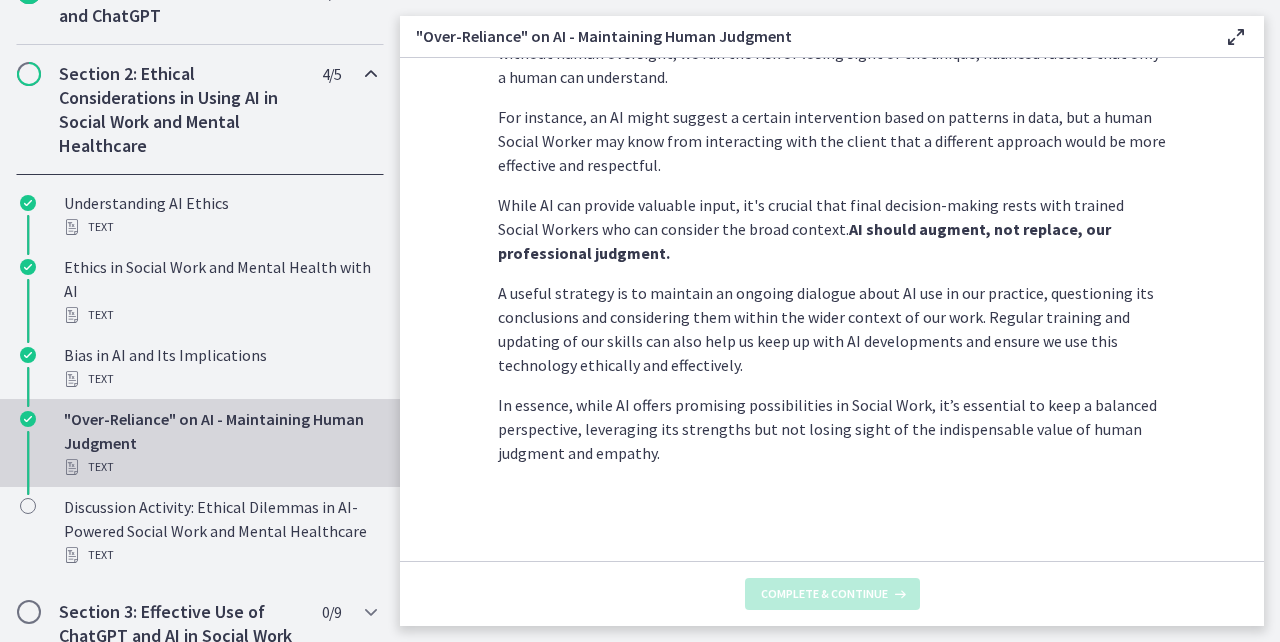 scroll, scrollTop: 0, scrollLeft: 0, axis: both 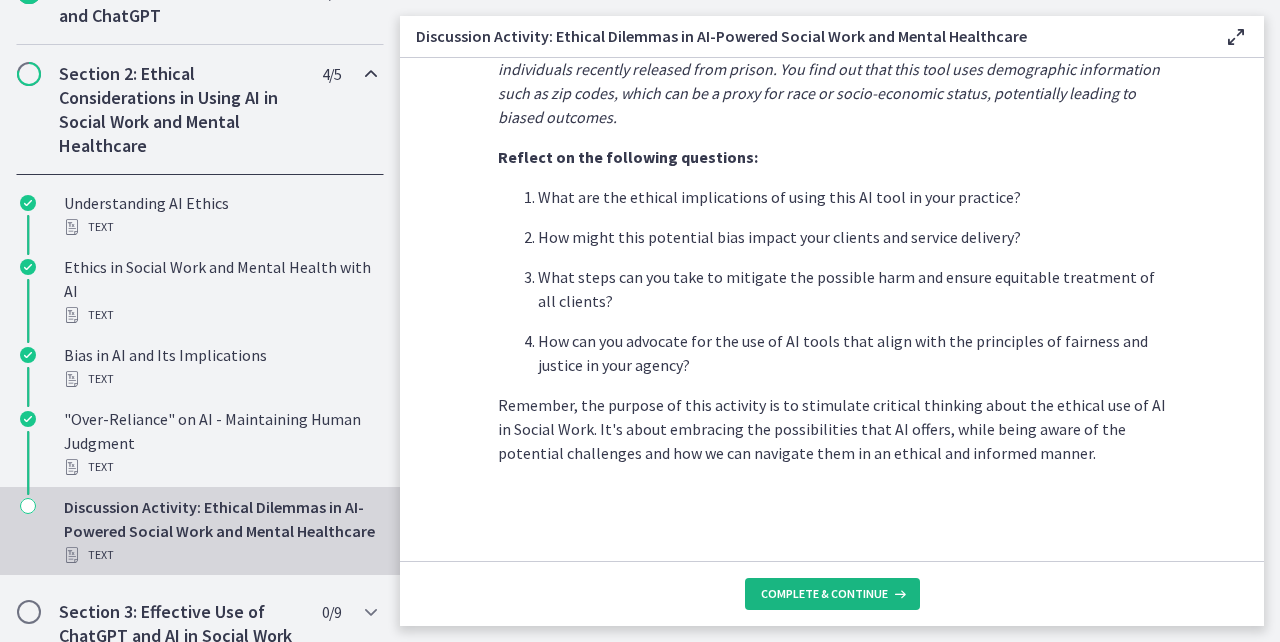 click on "Complete & continue" at bounding box center (824, 594) 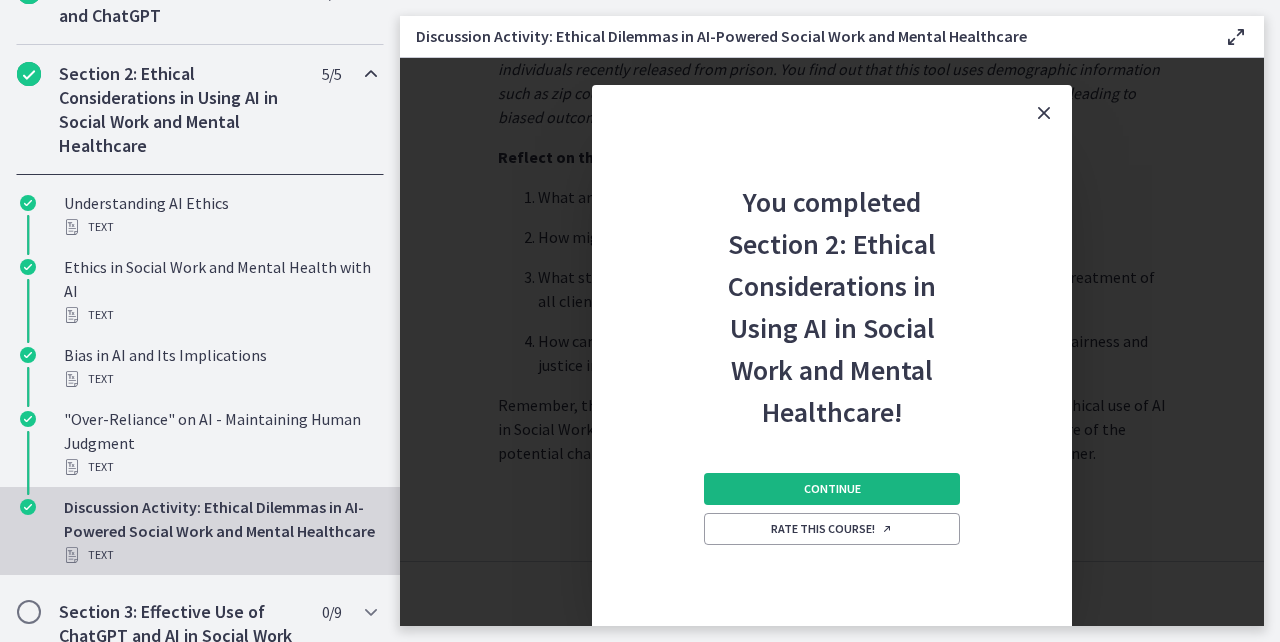 click on "Continue" at bounding box center (832, 489) 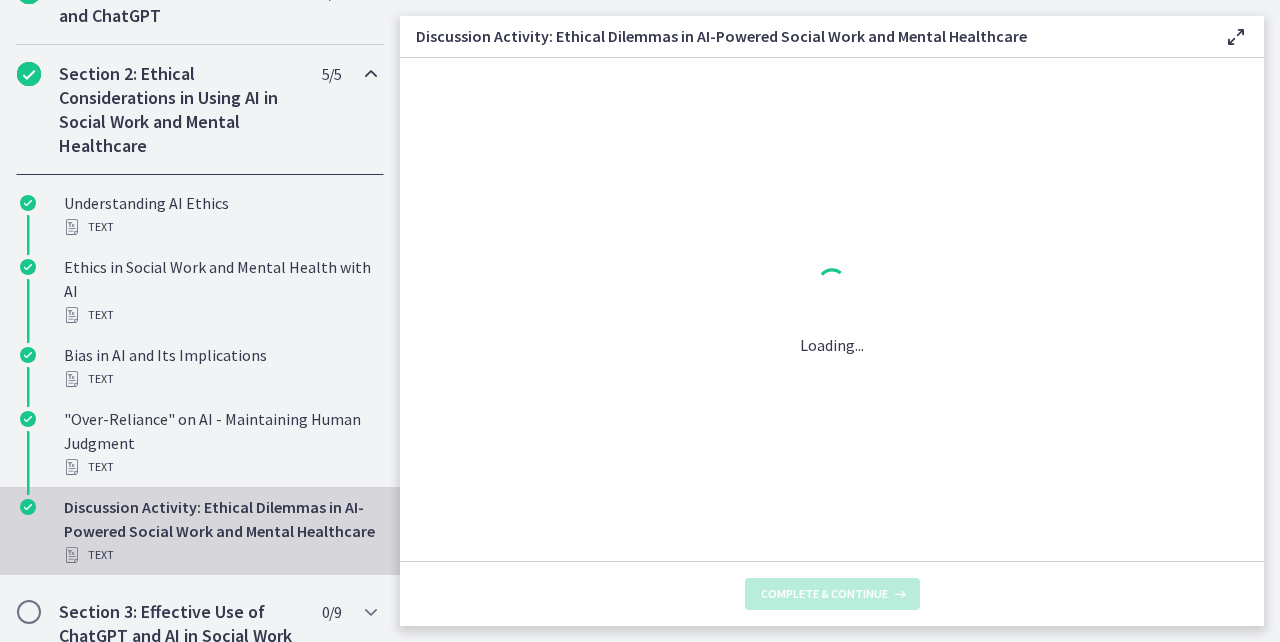 scroll, scrollTop: 0, scrollLeft: 0, axis: both 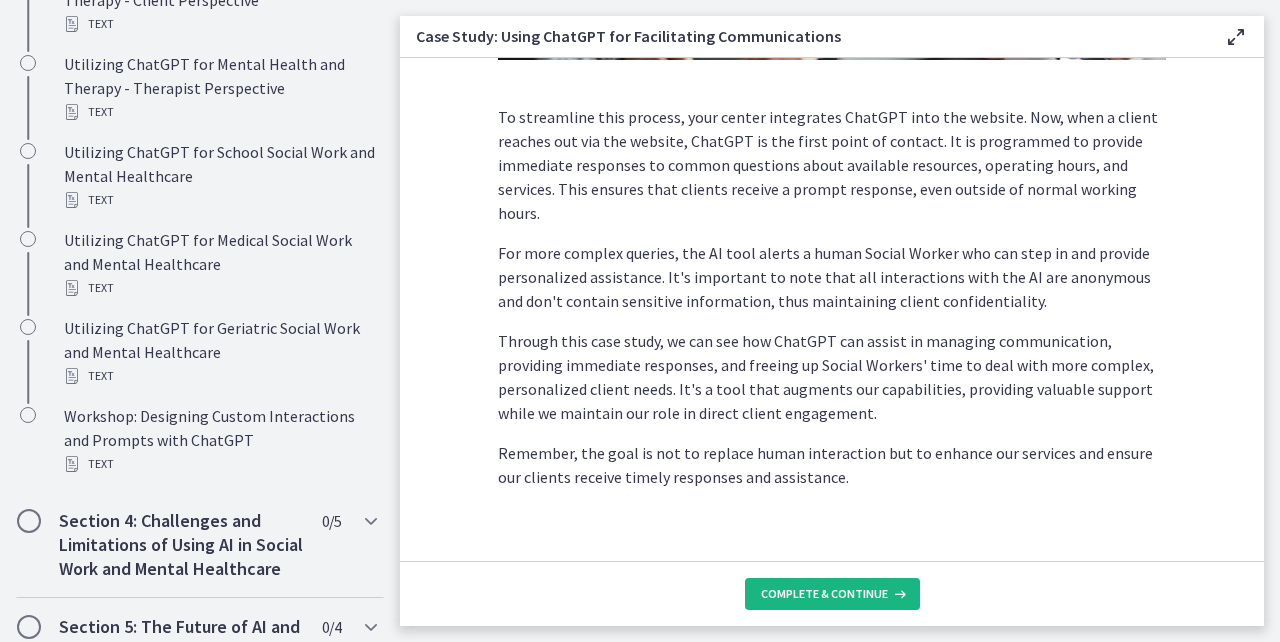 click on "Complete & continue" at bounding box center [824, 594] 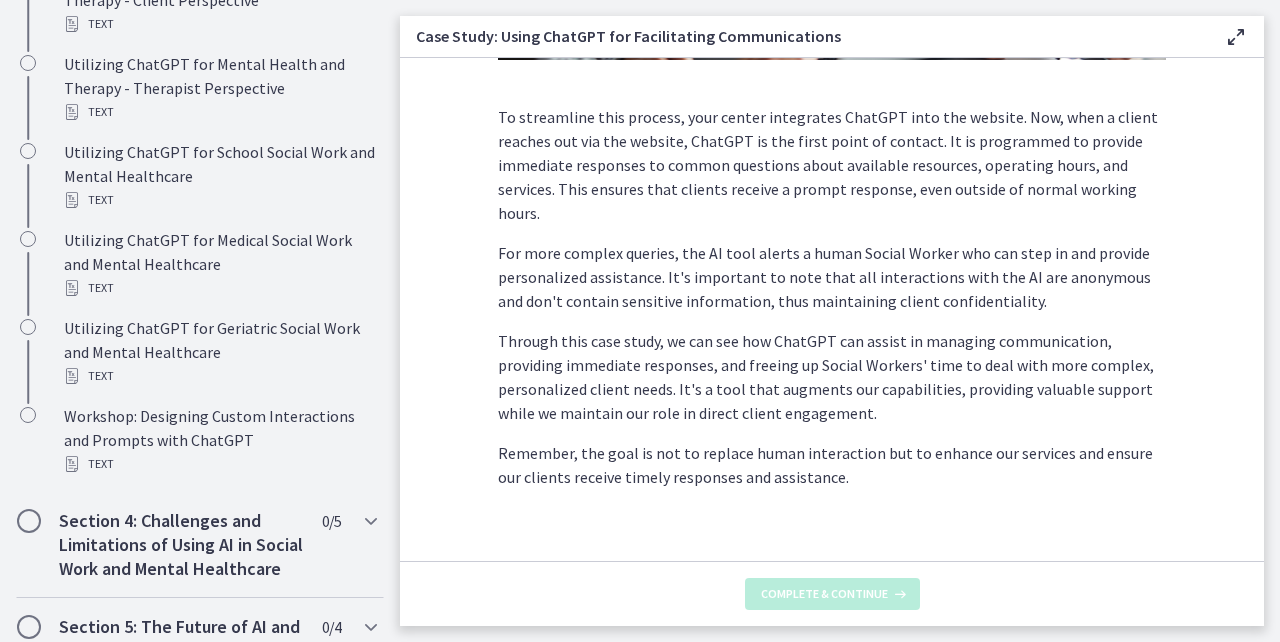 scroll, scrollTop: 0, scrollLeft: 0, axis: both 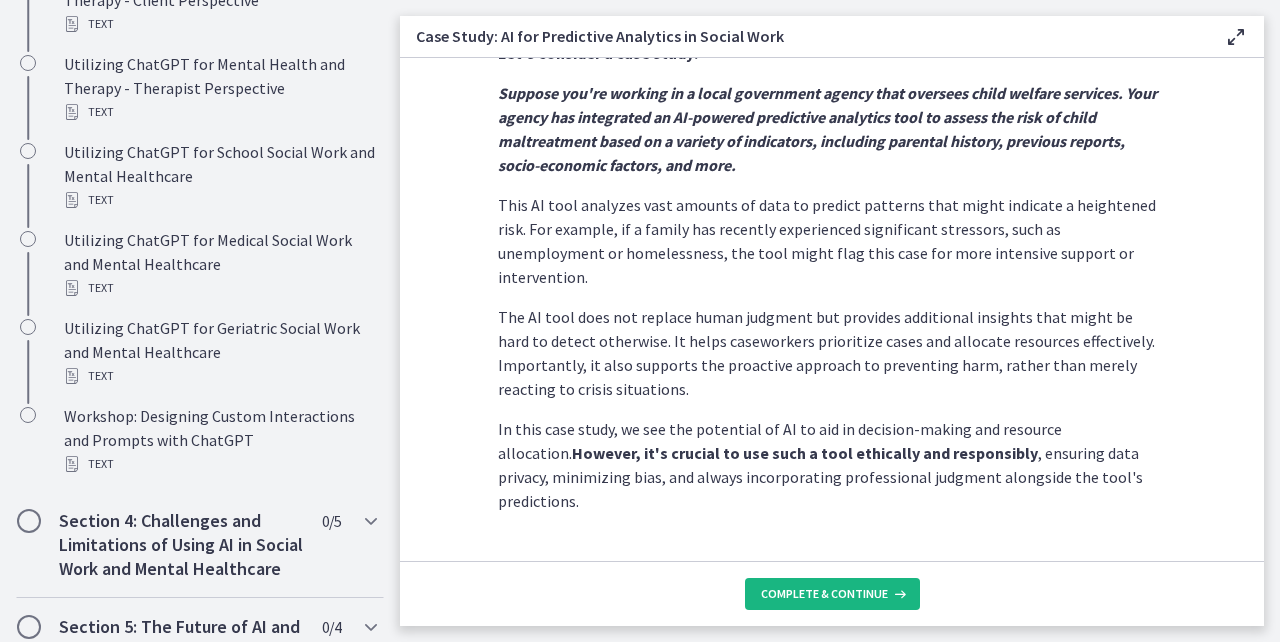 click on "Complete & continue" at bounding box center [824, 594] 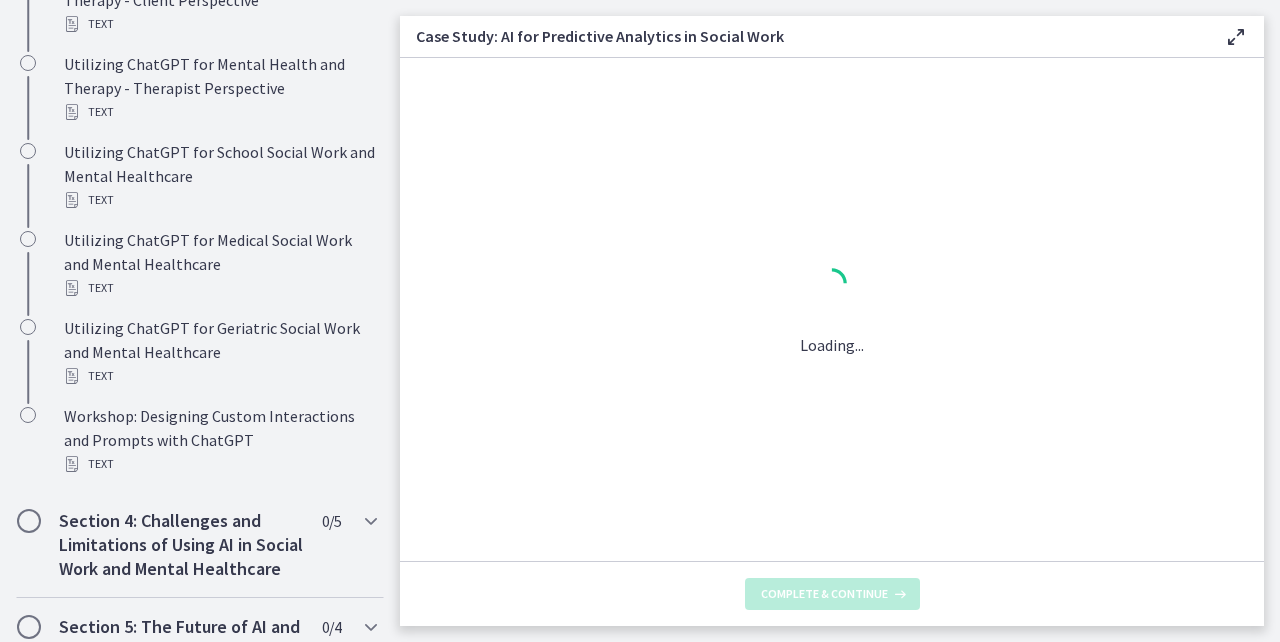 scroll, scrollTop: 0, scrollLeft: 0, axis: both 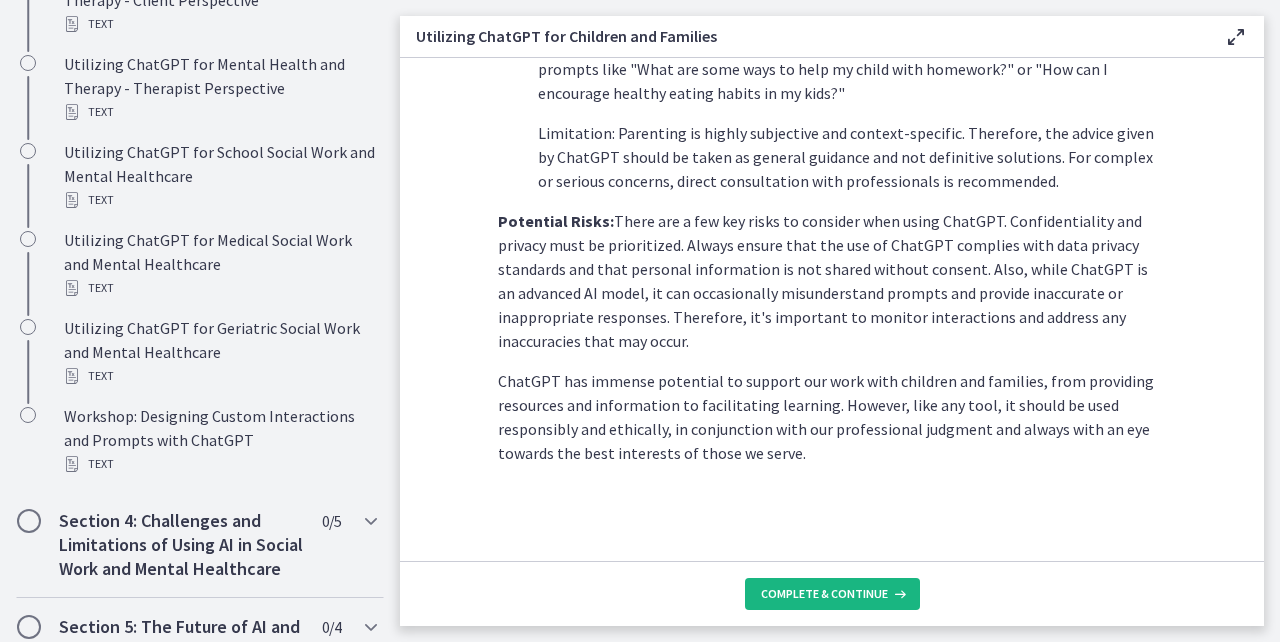 click on "Complete & continue" at bounding box center (824, 594) 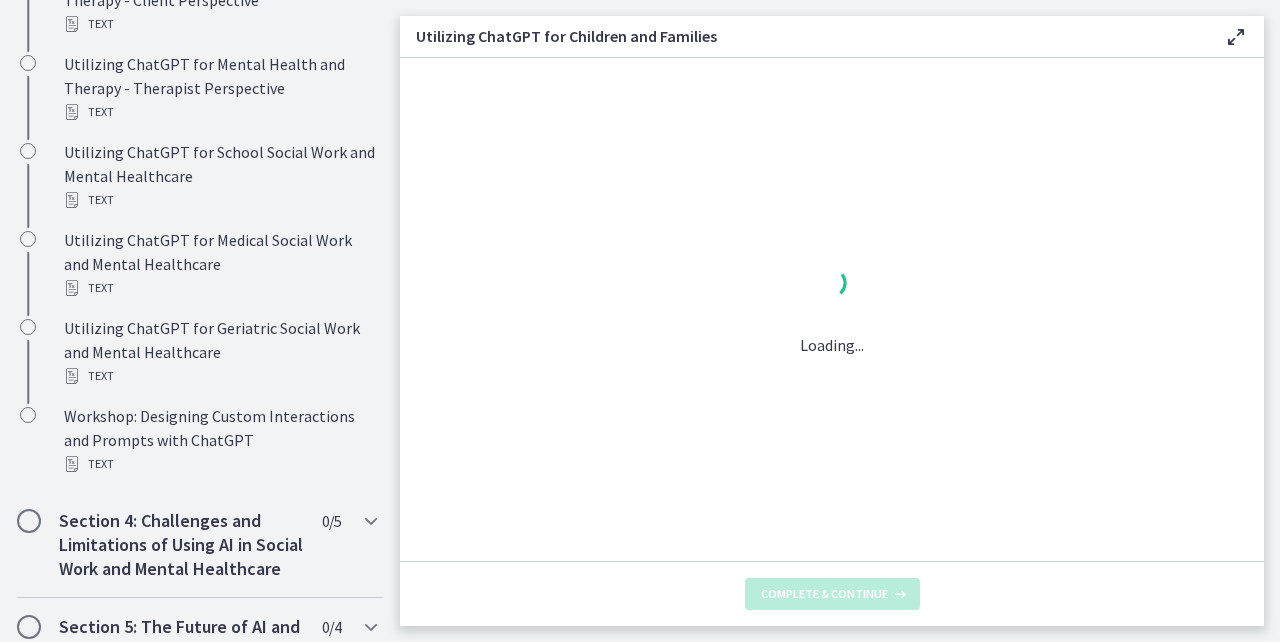 scroll, scrollTop: 0, scrollLeft: 0, axis: both 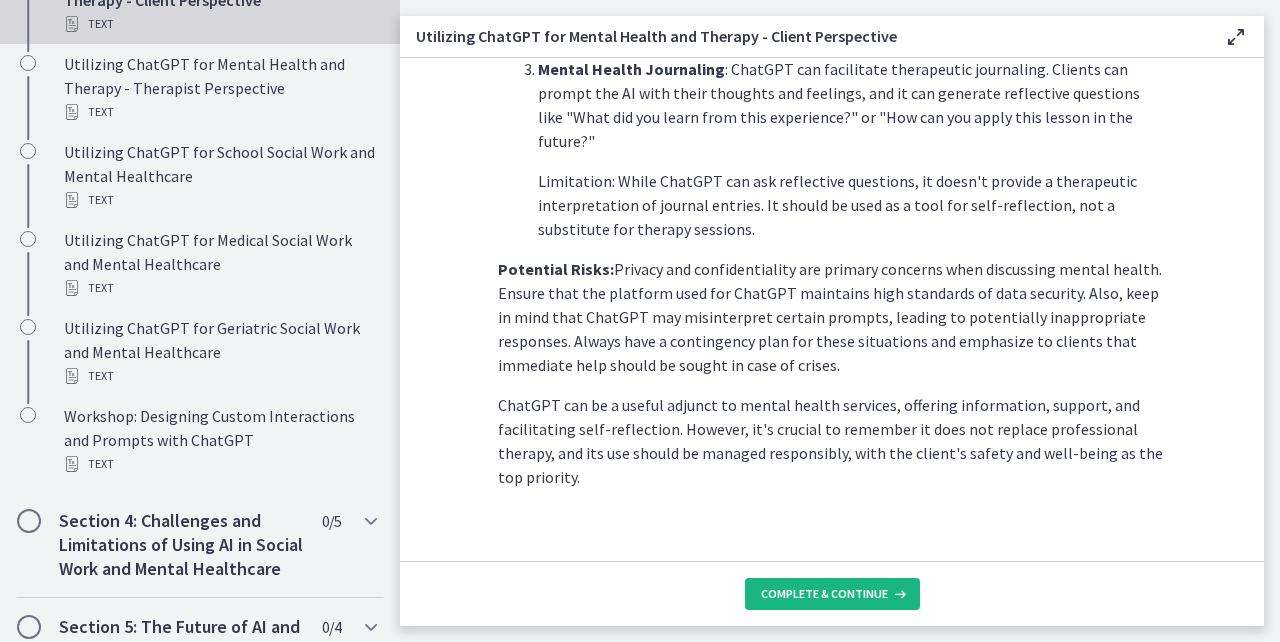 click on "Complete & continue" at bounding box center (824, 594) 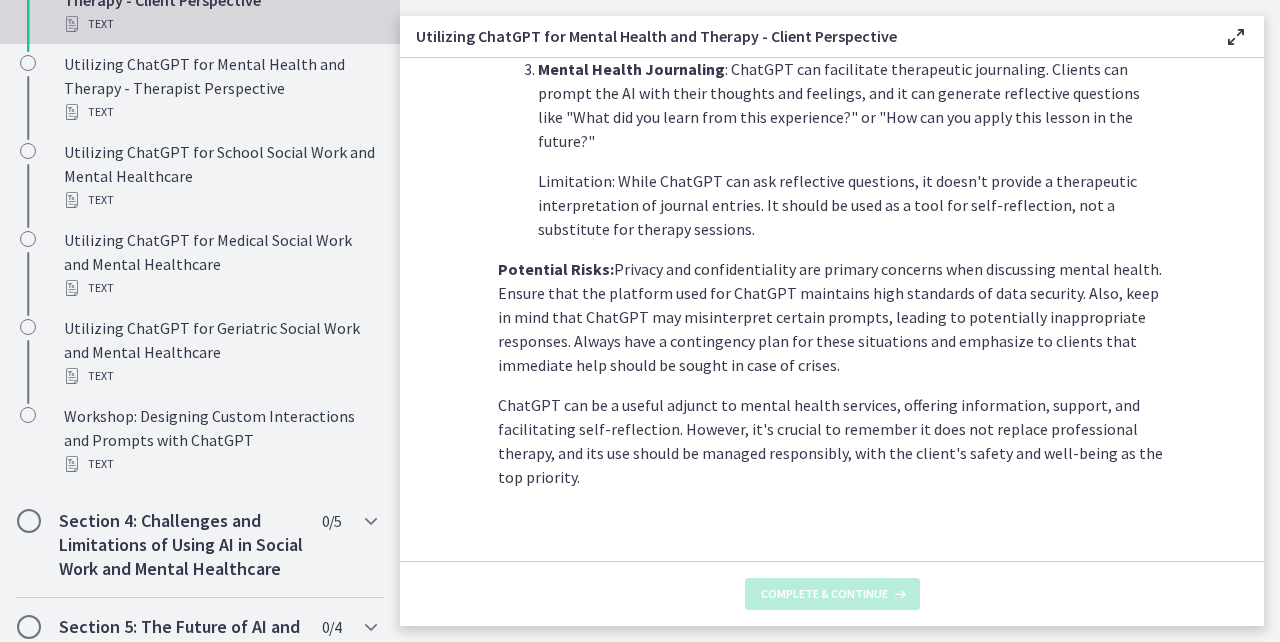 scroll, scrollTop: 0, scrollLeft: 0, axis: both 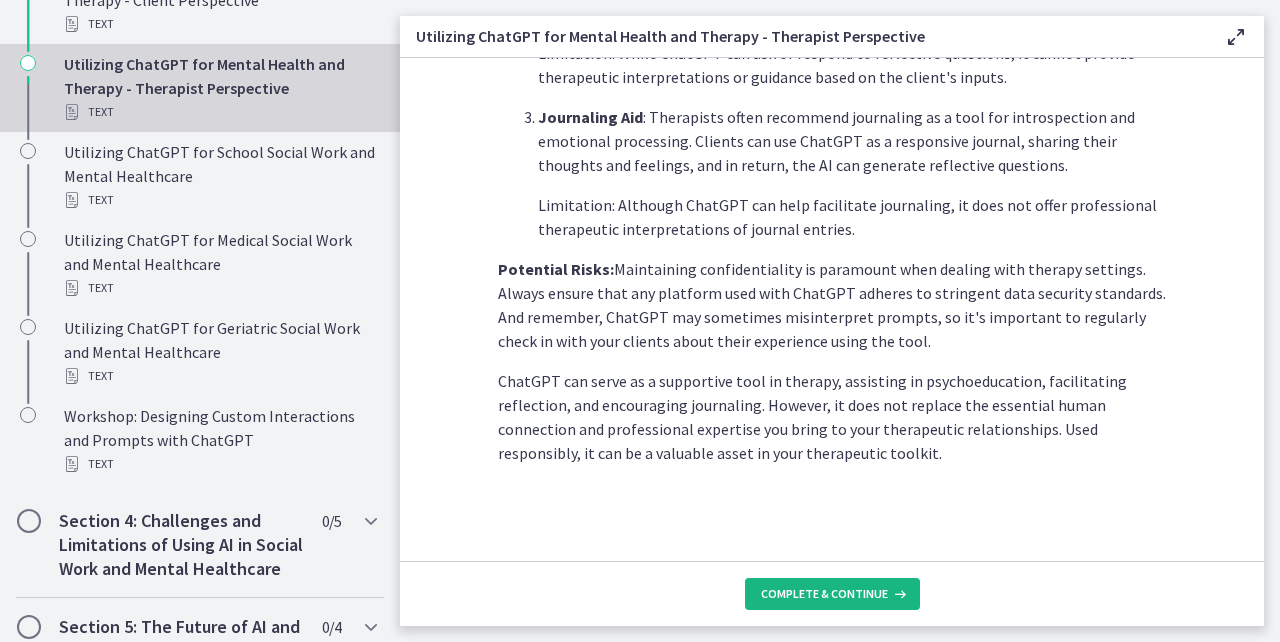 click on "Complete & continue" at bounding box center (824, 594) 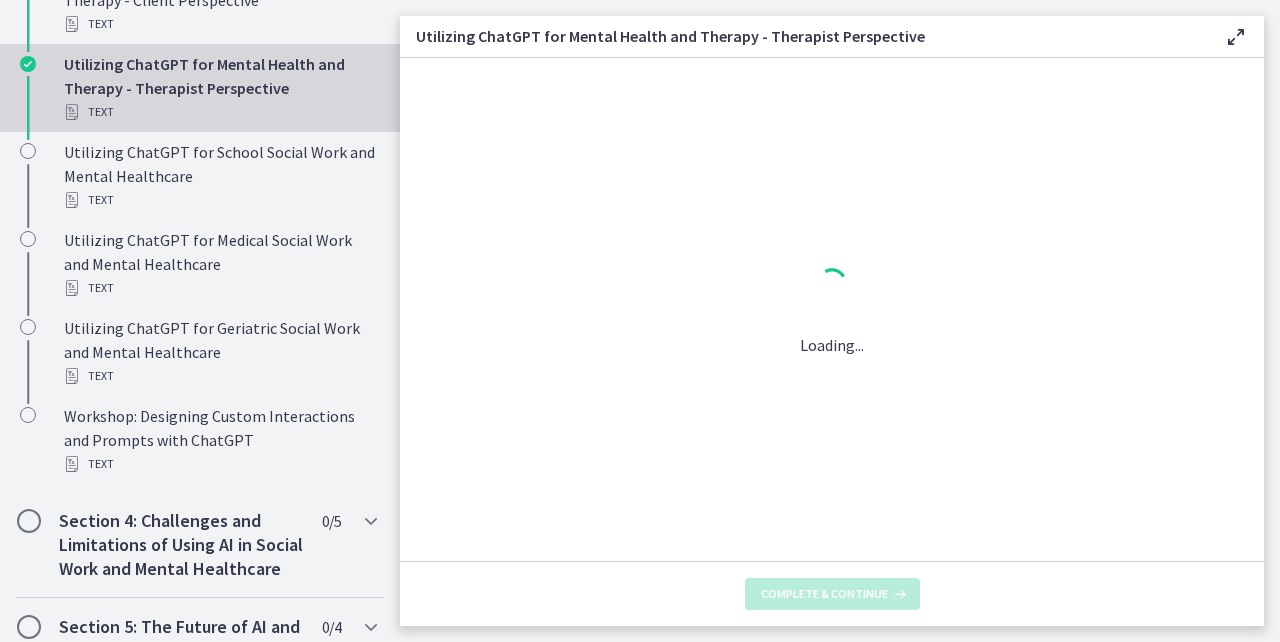 scroll, scrollTop: 0, scrollLeft: 0, axis: both 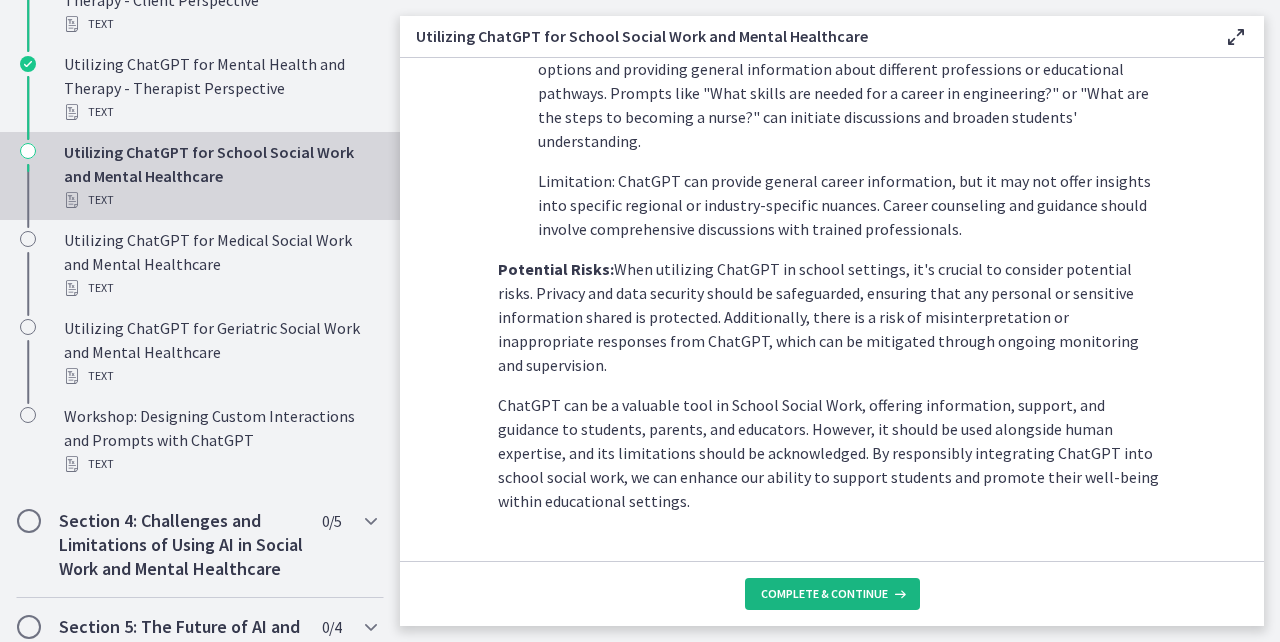 click on "Complete & continue" at bounding box center [824, 594] 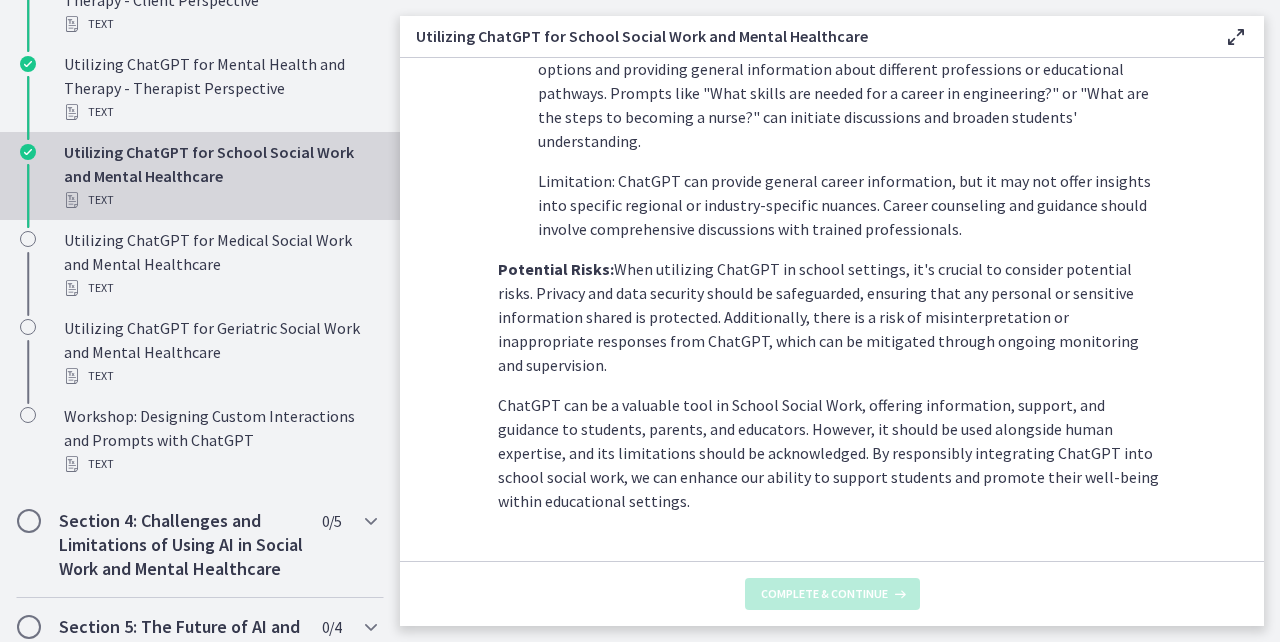 scroll, scrollTop: 0, scrollLeft: 0, axis: both 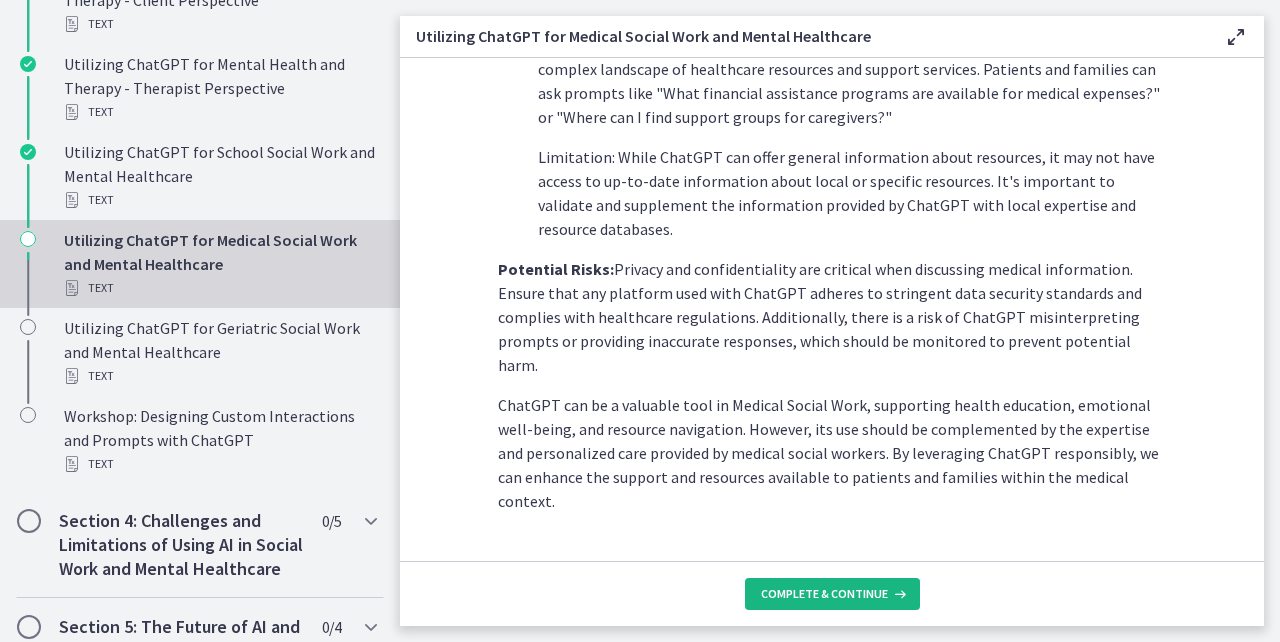 click on "Complete & continue" at bounding box center [824, 594] 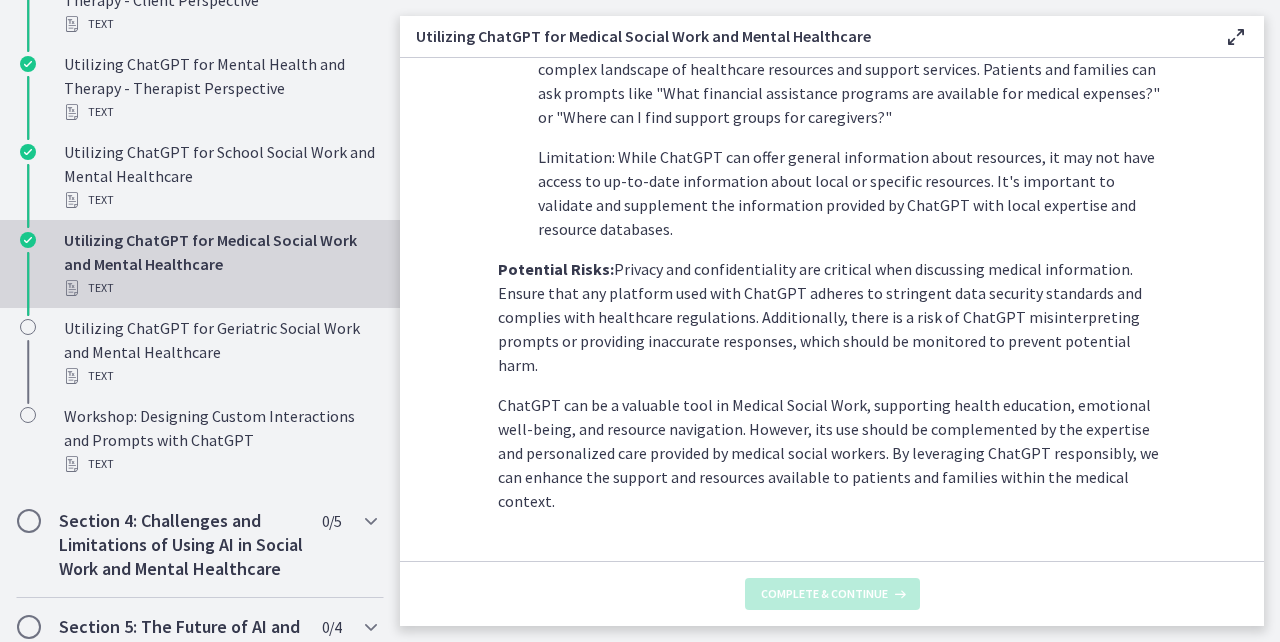 scroll, scrollTop: 0, scrollLeft: 0, axis: both 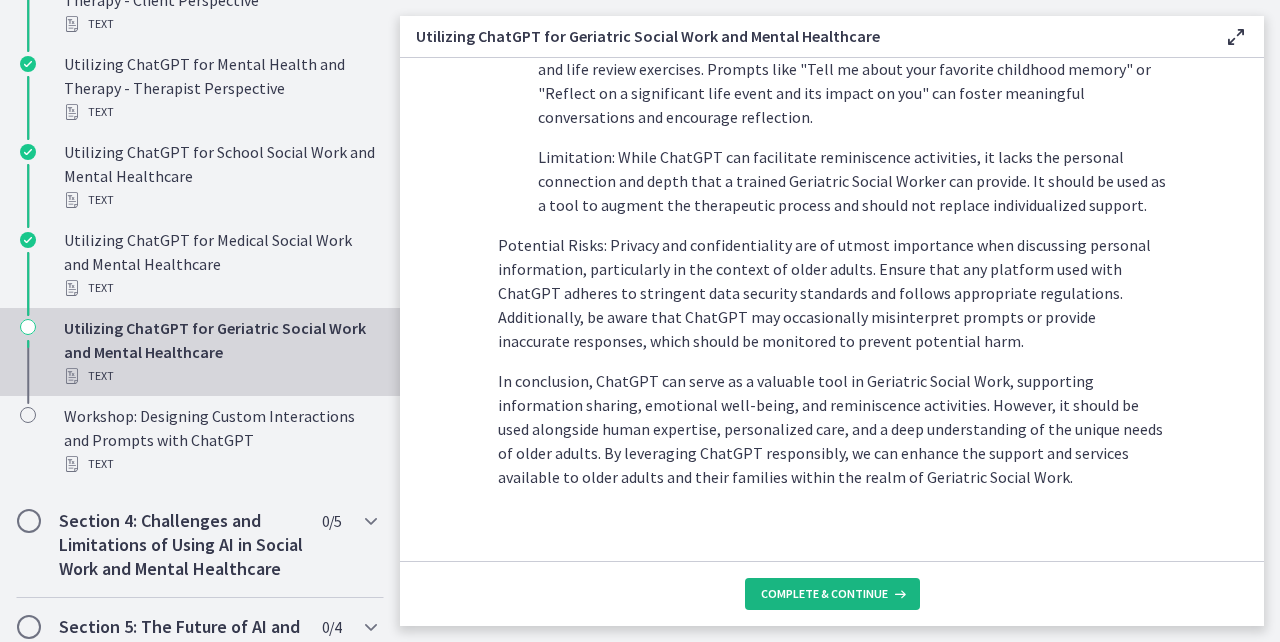 click on "Complete & continue" at bounding box center (824, 594) 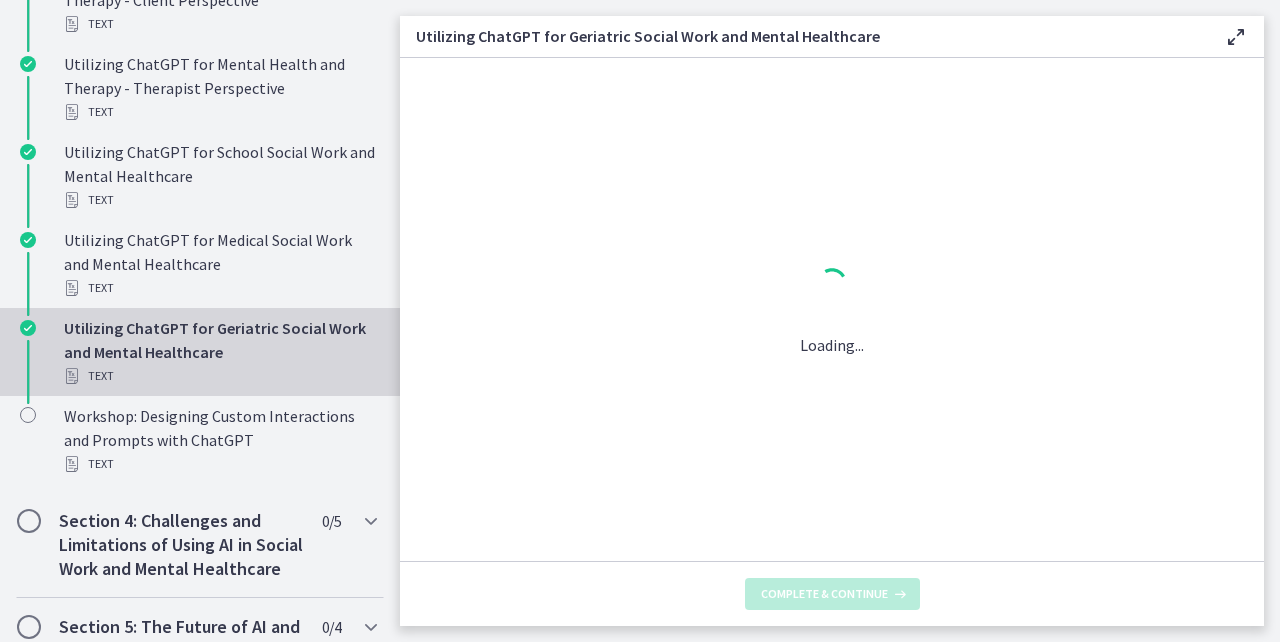 scroll, scrollTop: 0, scrollLeft: 0, axis: both 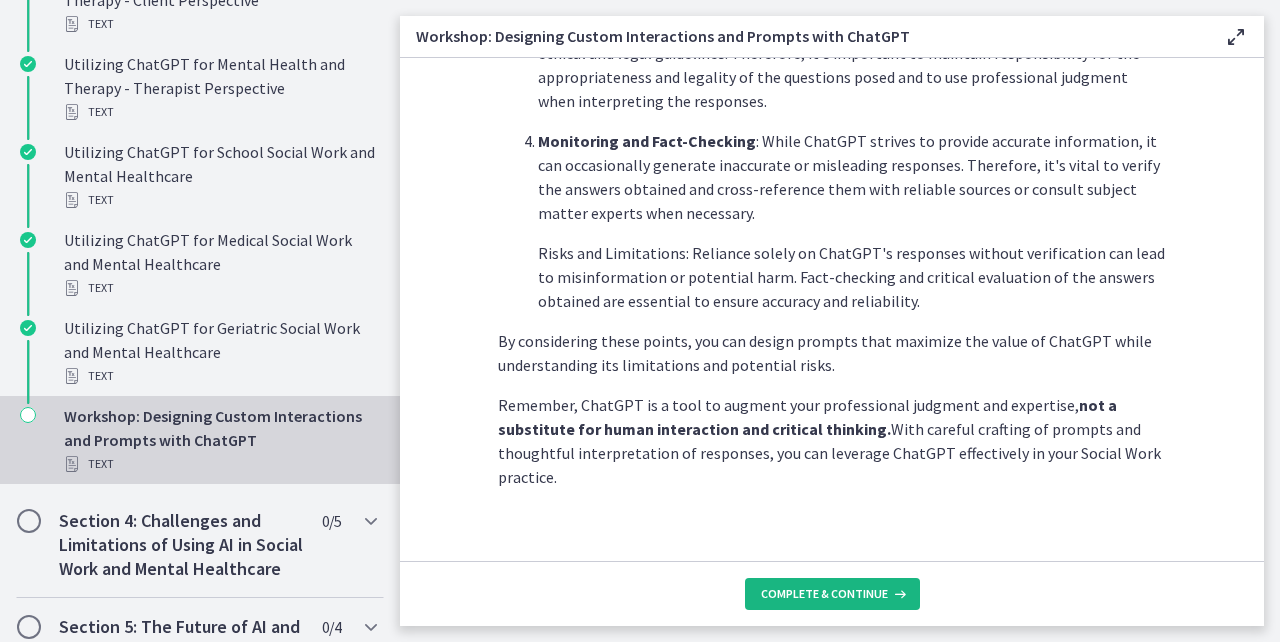 click on "Complete & continue" at bounding box center (824, 594) 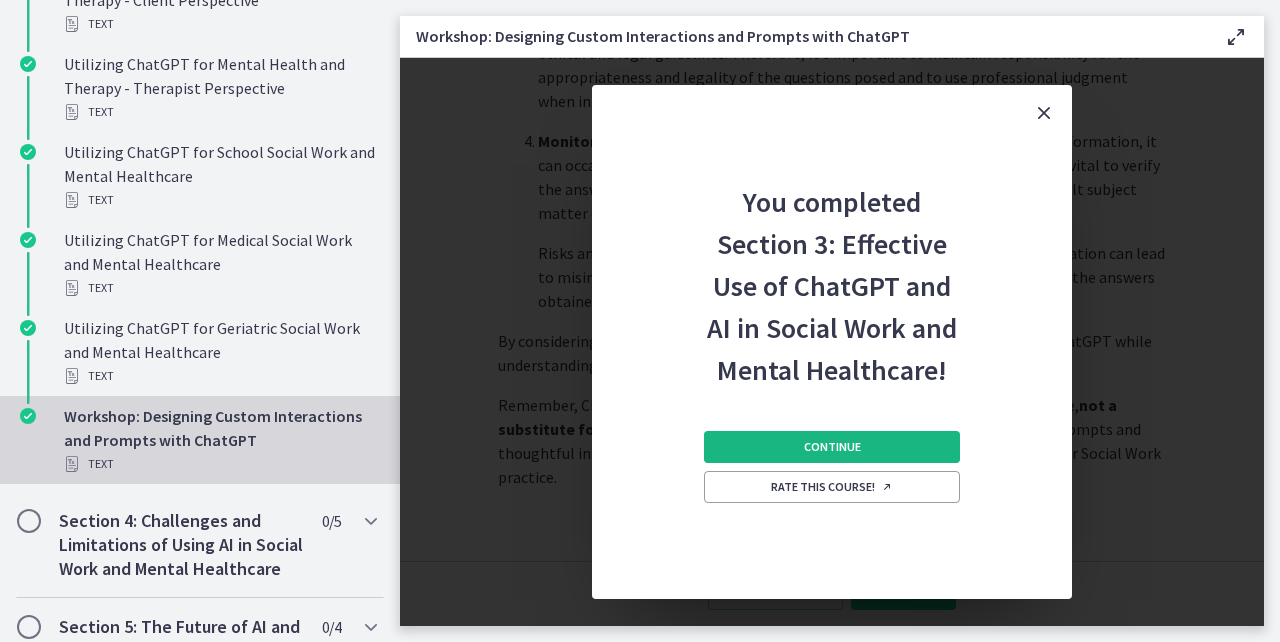 click on "Continue" at bounding box center (832, 447) 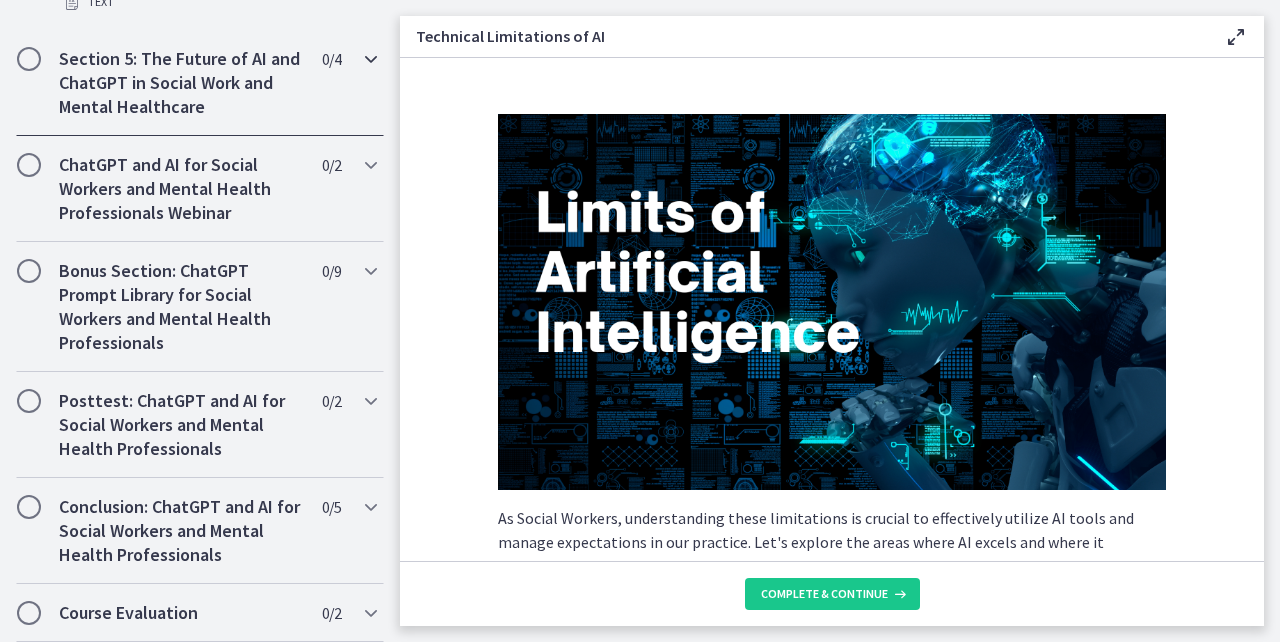 scroll, scrollTop: 1306, scrollLeft: 0, axis: vertical 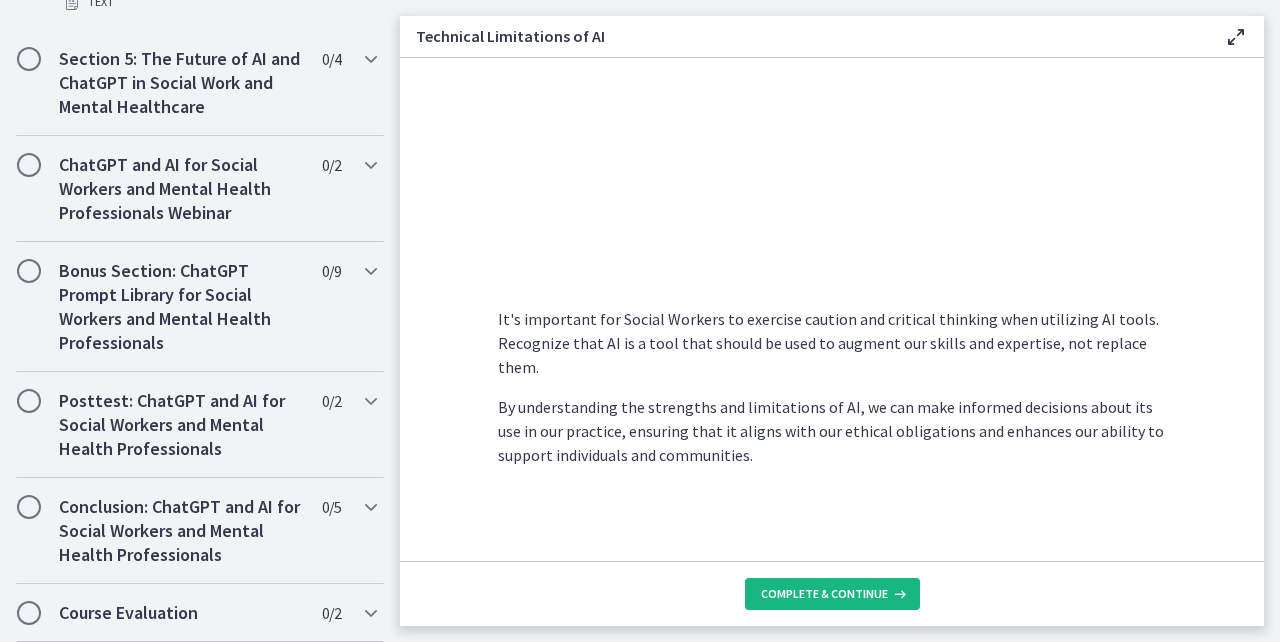 click on "Complete & continue" at bounding box center [824, 594] 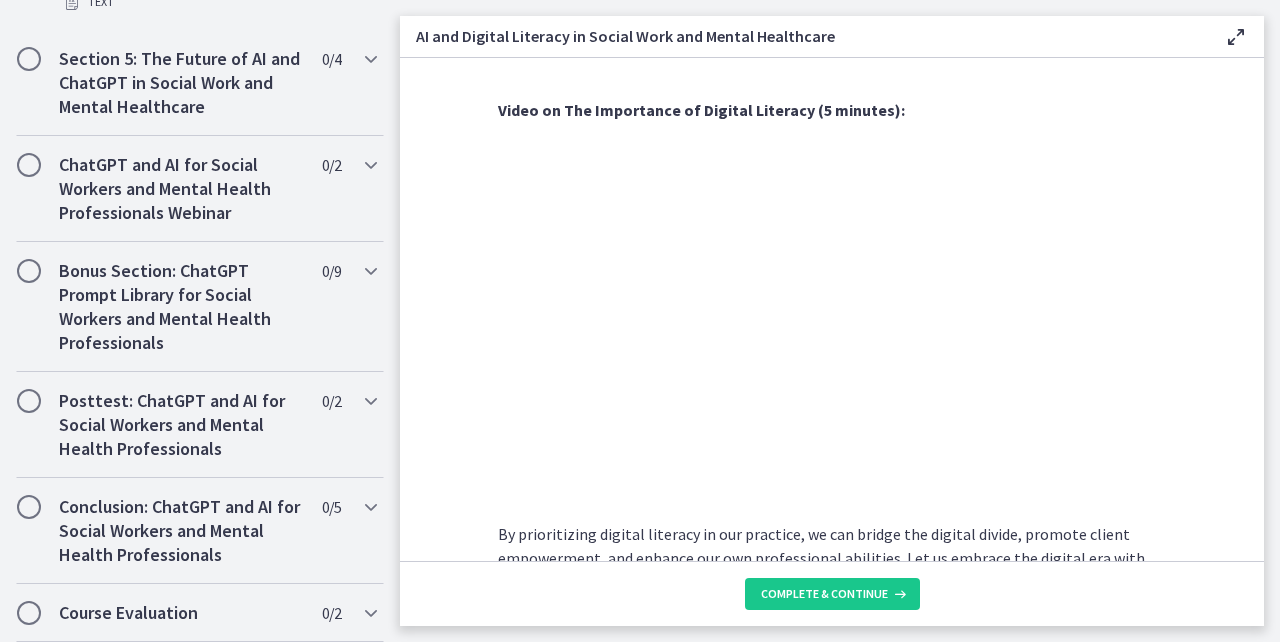 scroll, scrollTop: 1740, scrollLeft: 0, axis: vertical 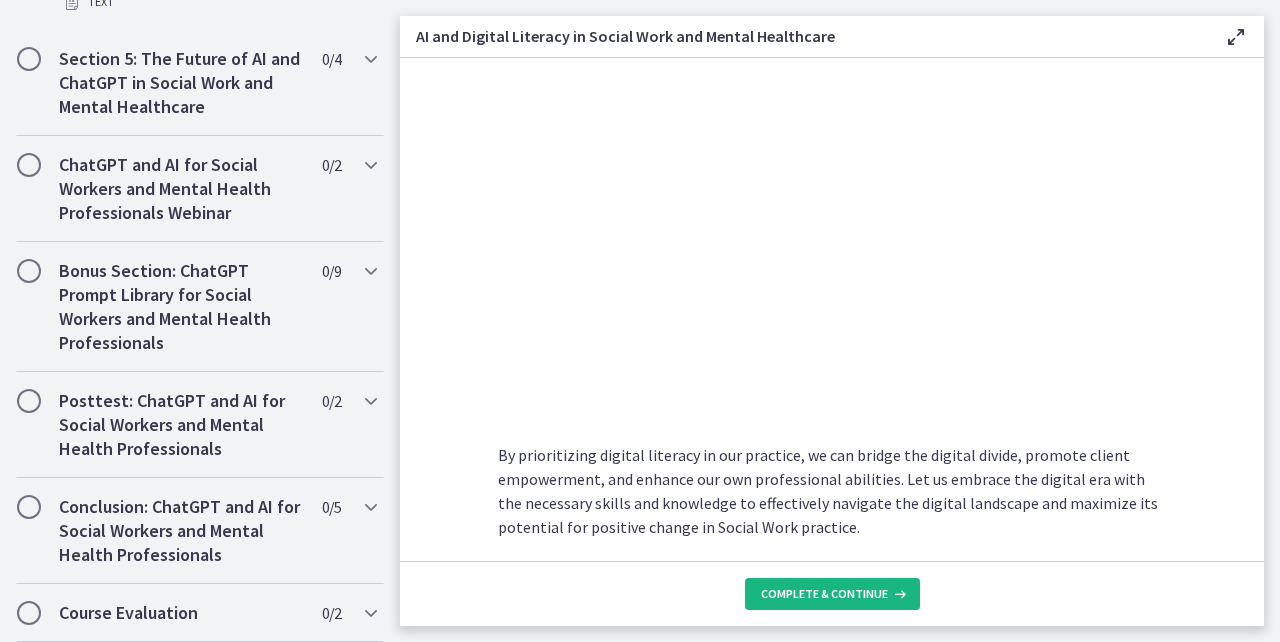 click on "Complete & continue" at bounding box center [824, 594] 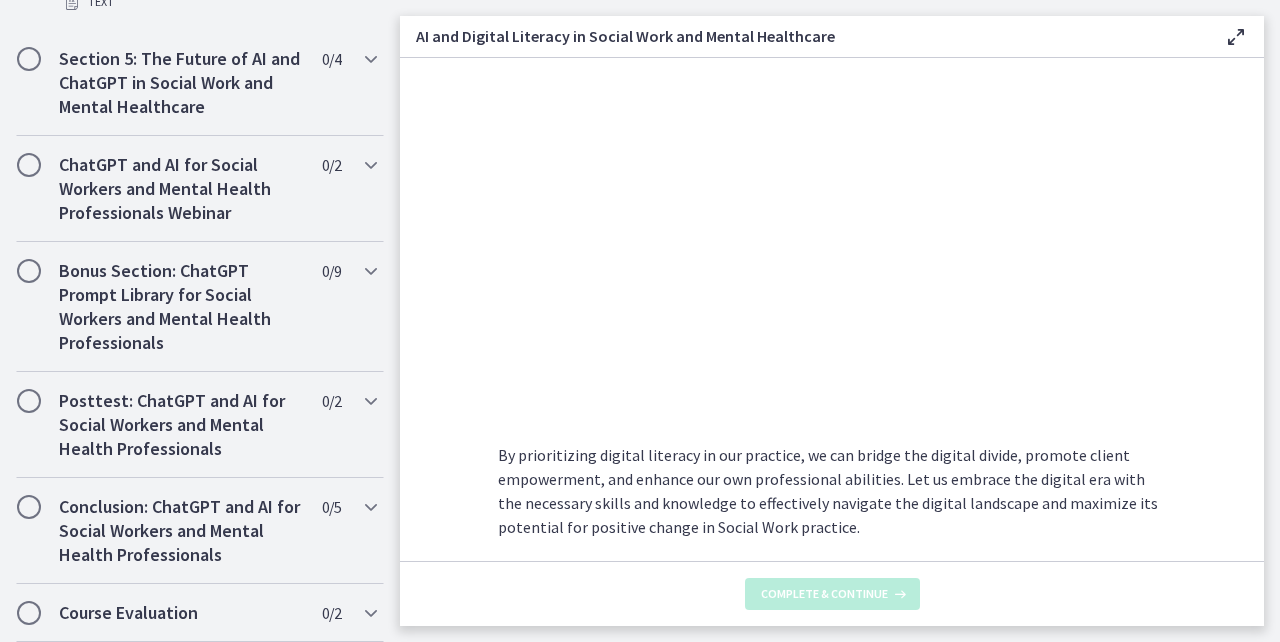 scroll, scrollTop: 0, scrollLeft: 0, axis: both 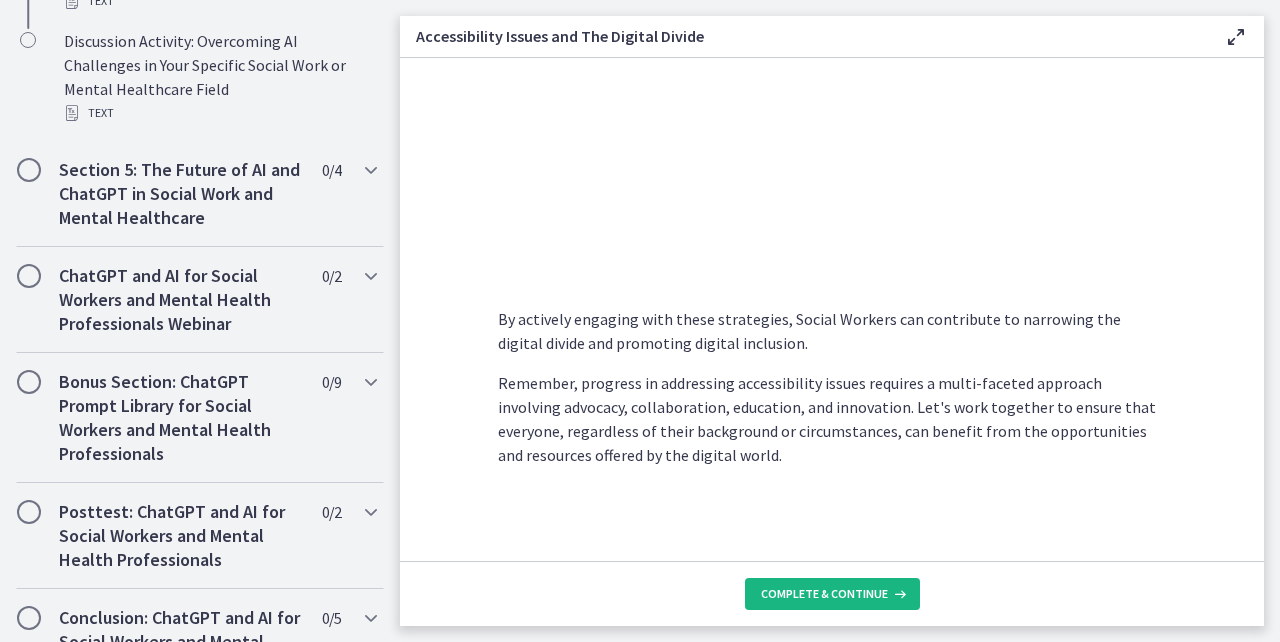 click on "Complete & continue" at bounding box center [824, 594] 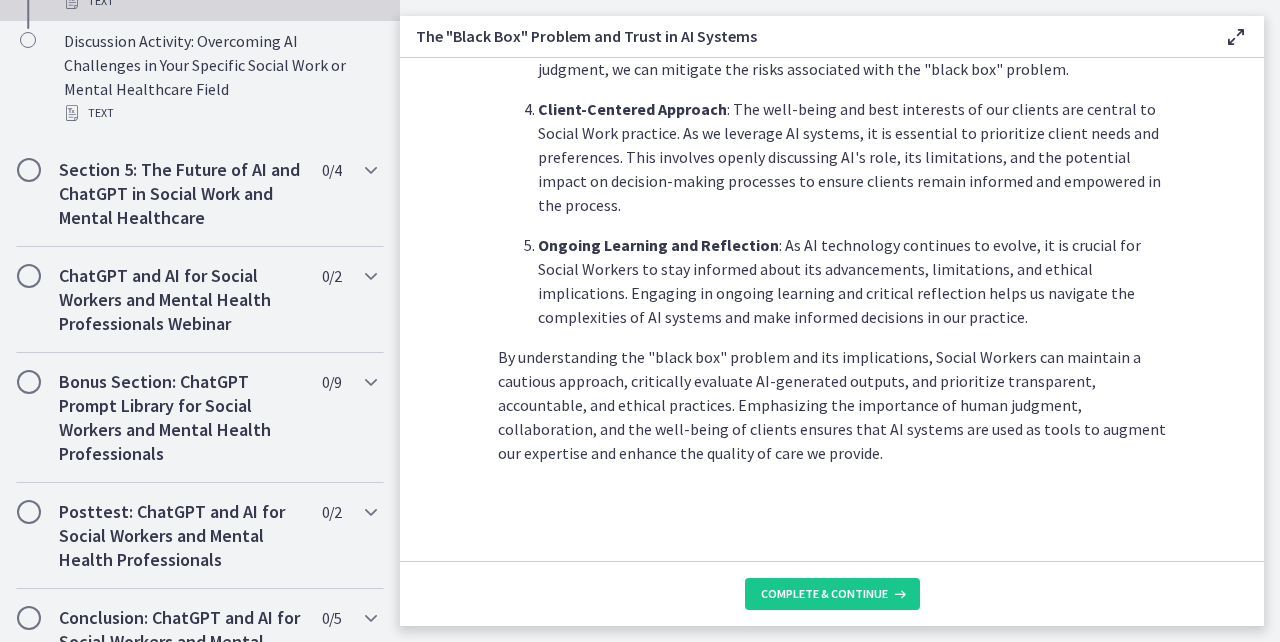 scroll, scrollTop: 1081, scrollLeft: 0, axis: vertical 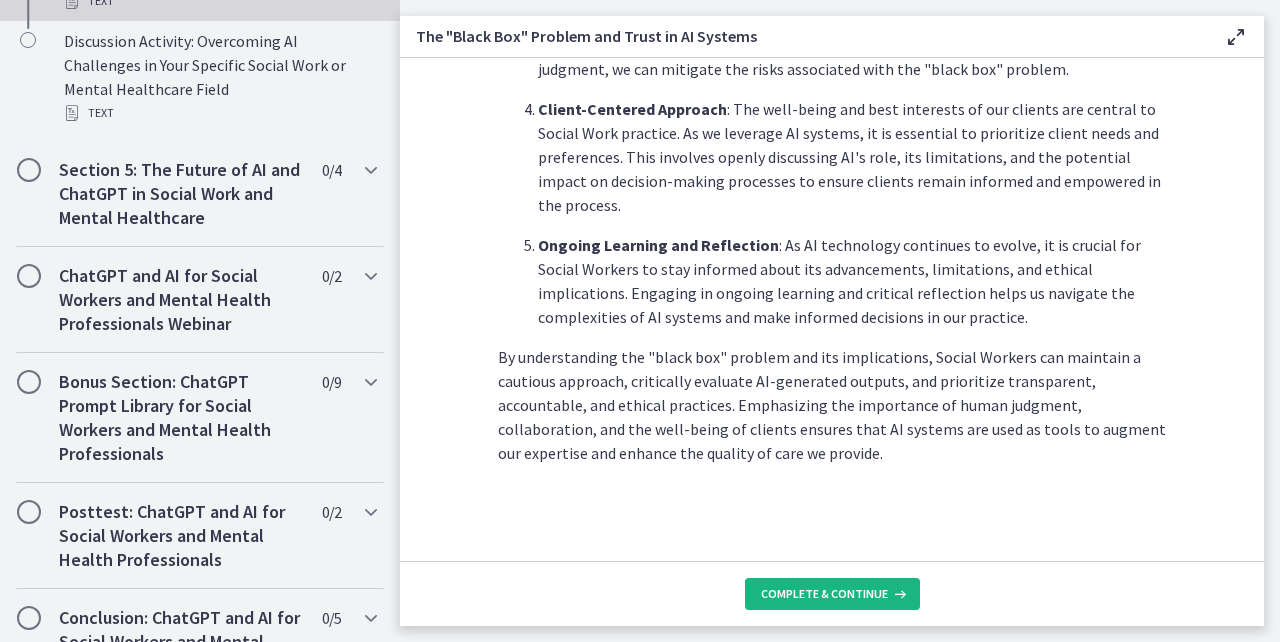 click on "Complete & continue" at bounding box center (824, 594) 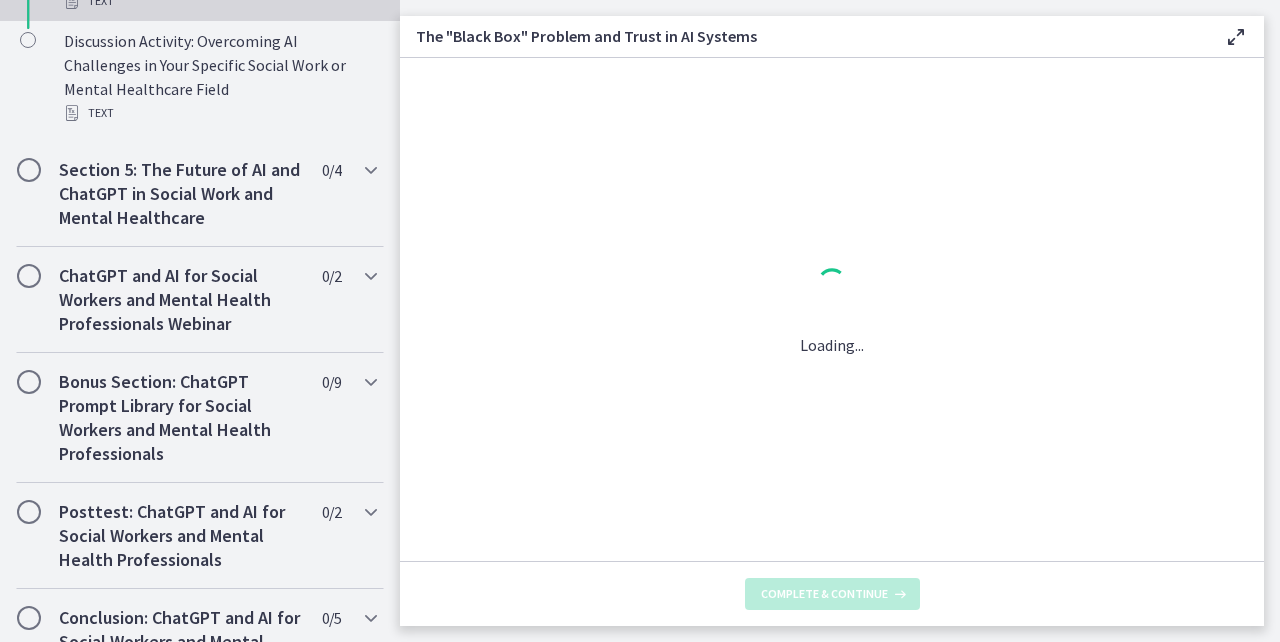 scroll, scrollTop: 0, scrollLeft: 0, axis: both 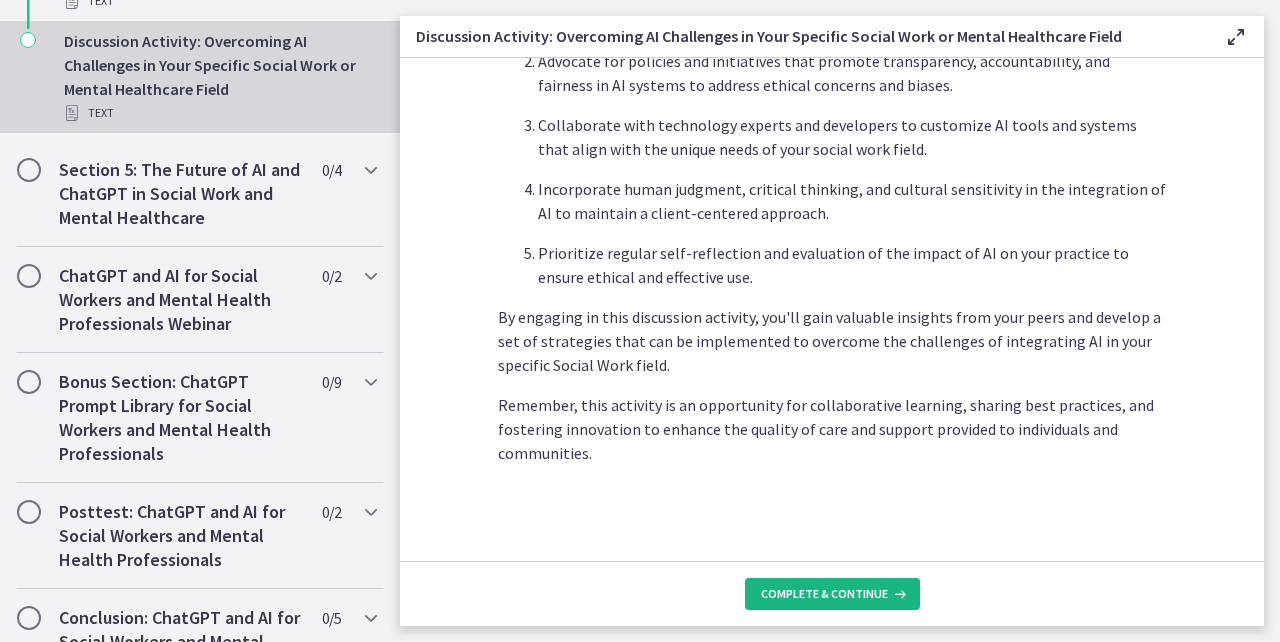 click on "Complete & continue" at bounding box center (832, 594) 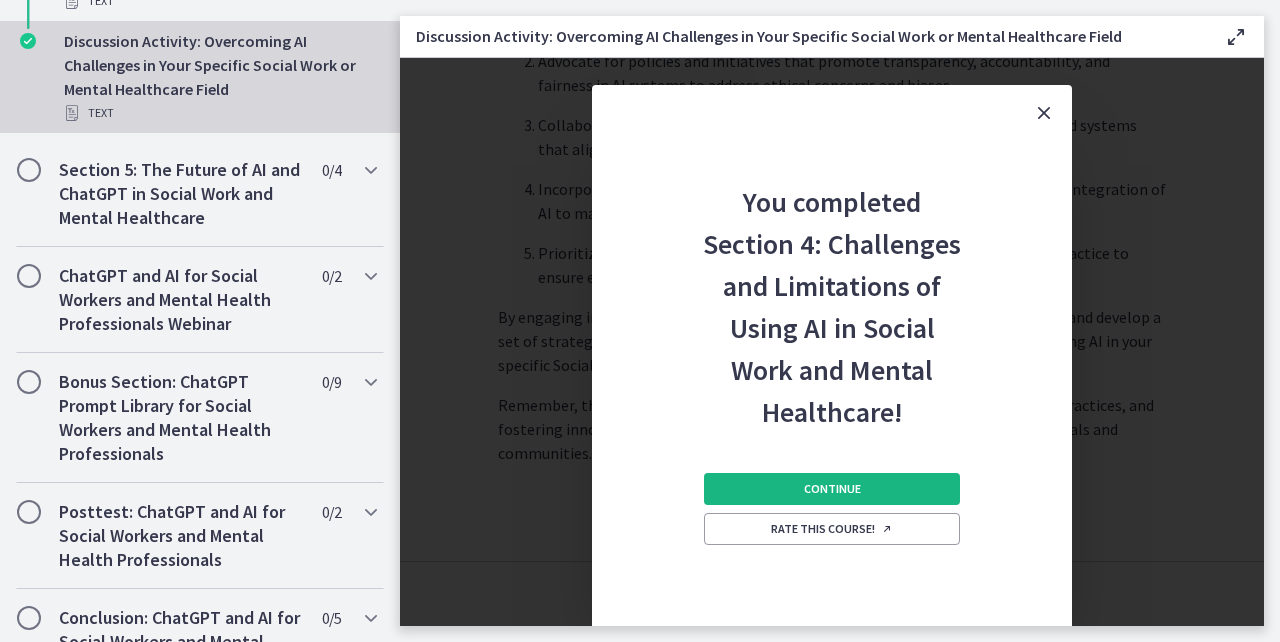 click on "Continue" at bounding box center (832, 489) 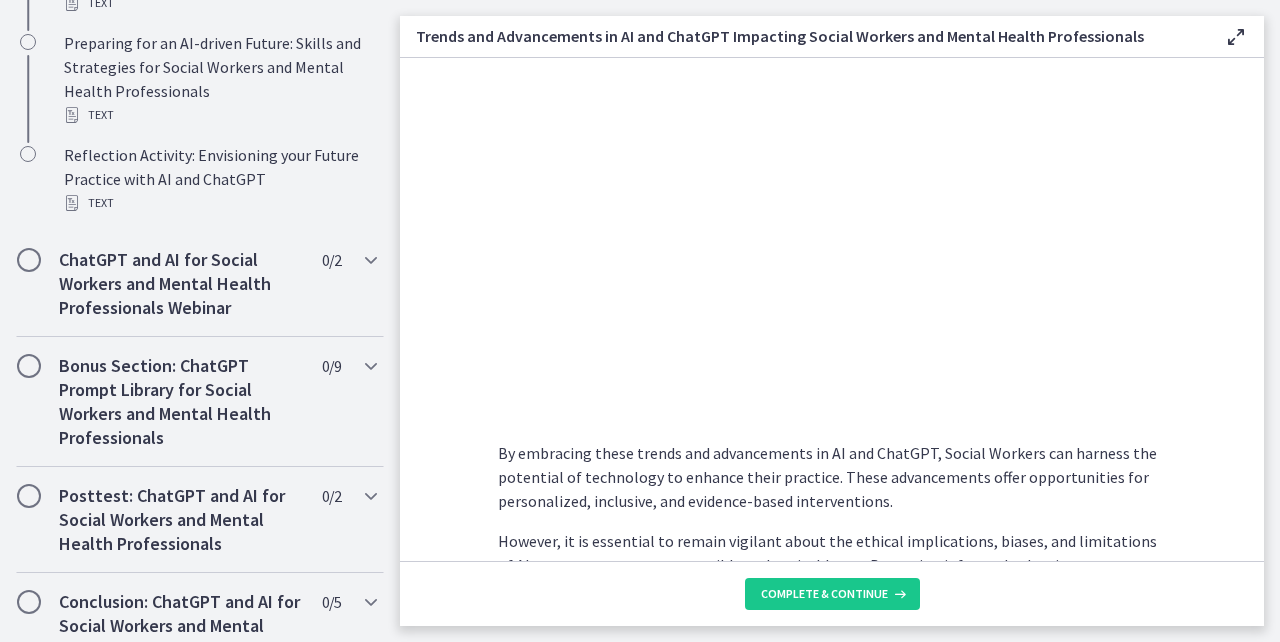 scroll, scrollTop: 1550, scrollLeft: 0, axis: vertical 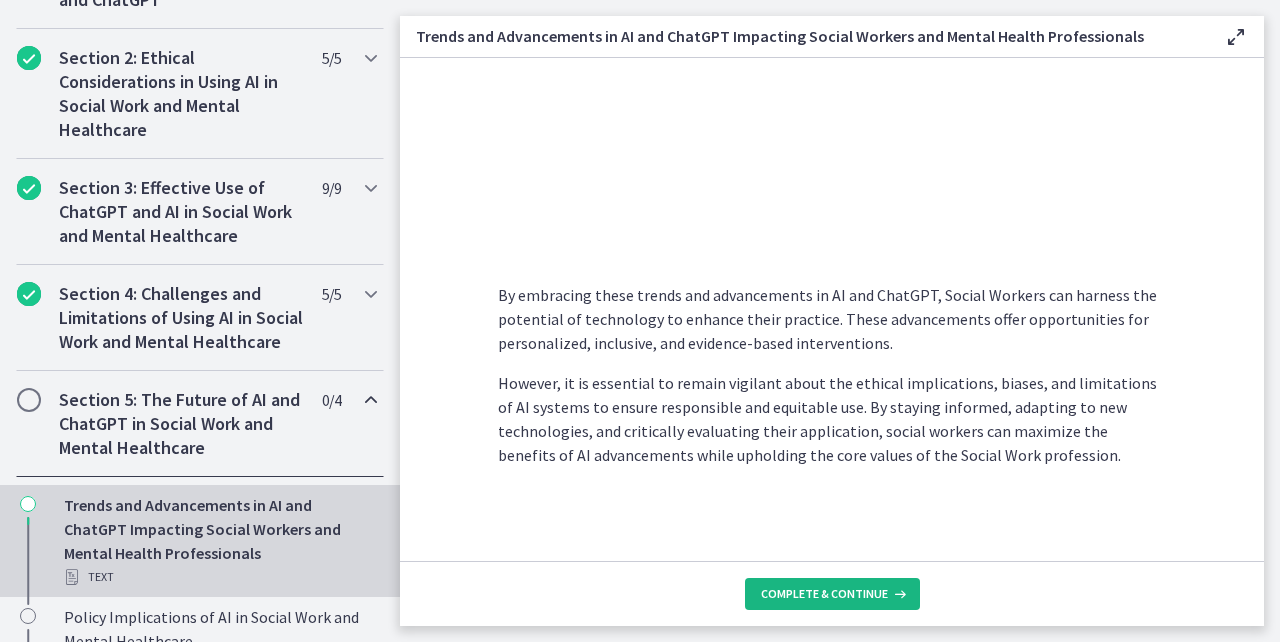 click on "Complete & continue" at bounding box center [824, 594] 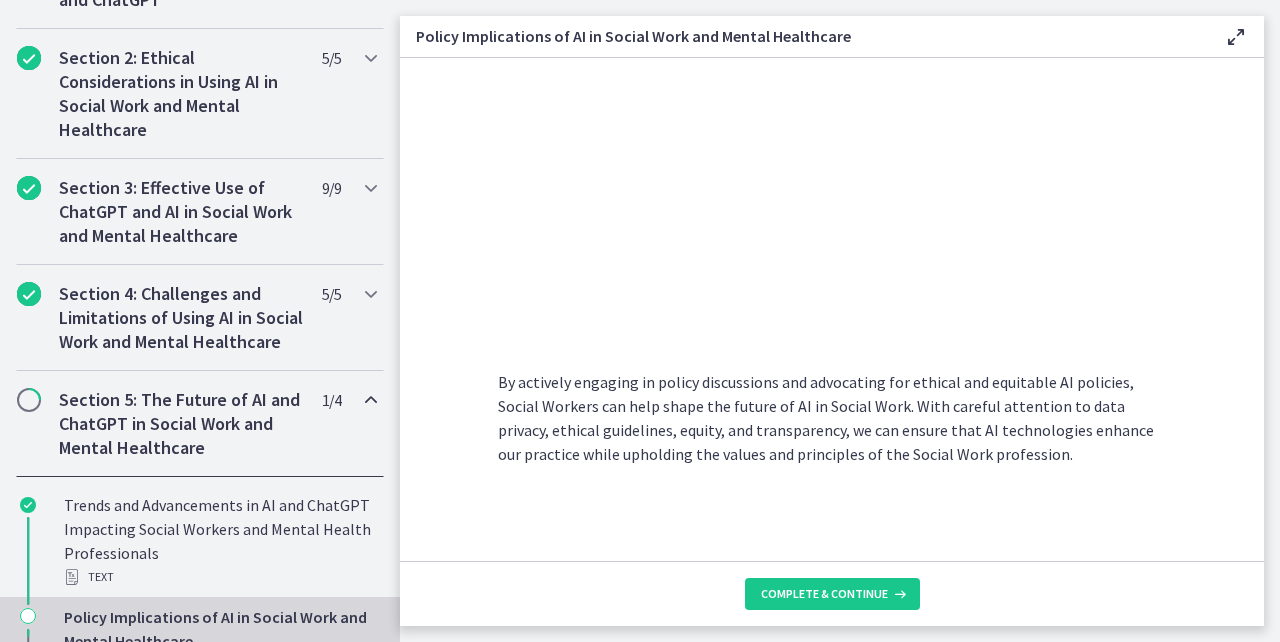 scroll, scrollTop: 1863, scrollLeft: 0, axis: vertical 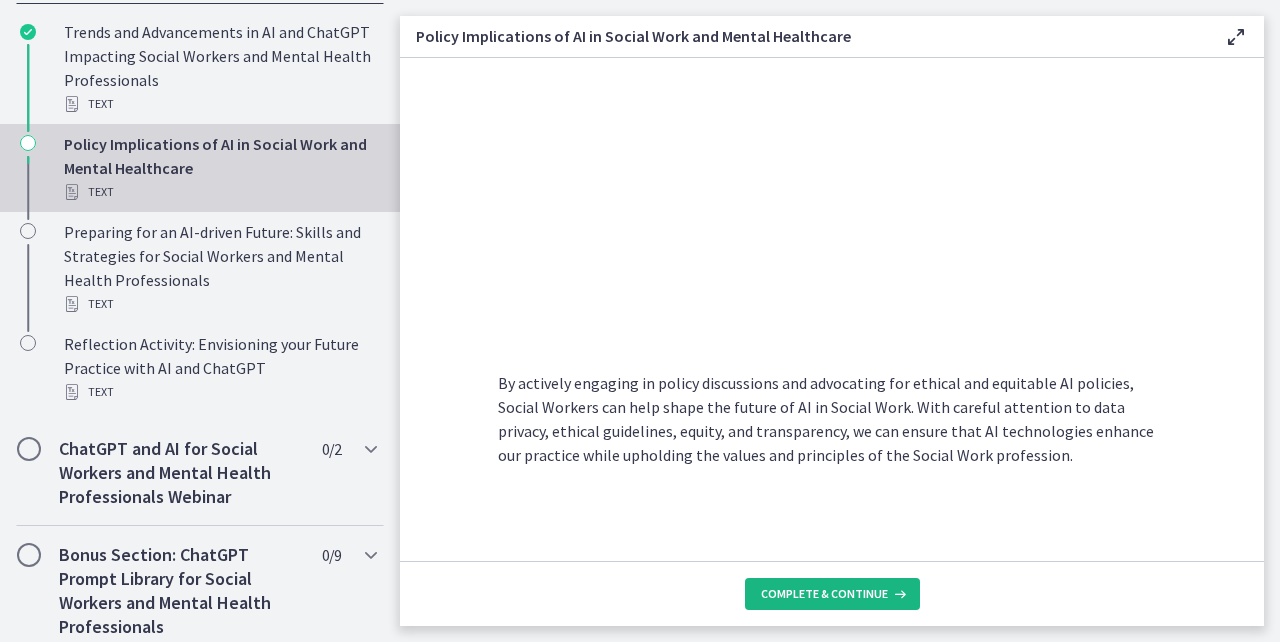 click on "Complete & continue" at bounding box center (824, 594) 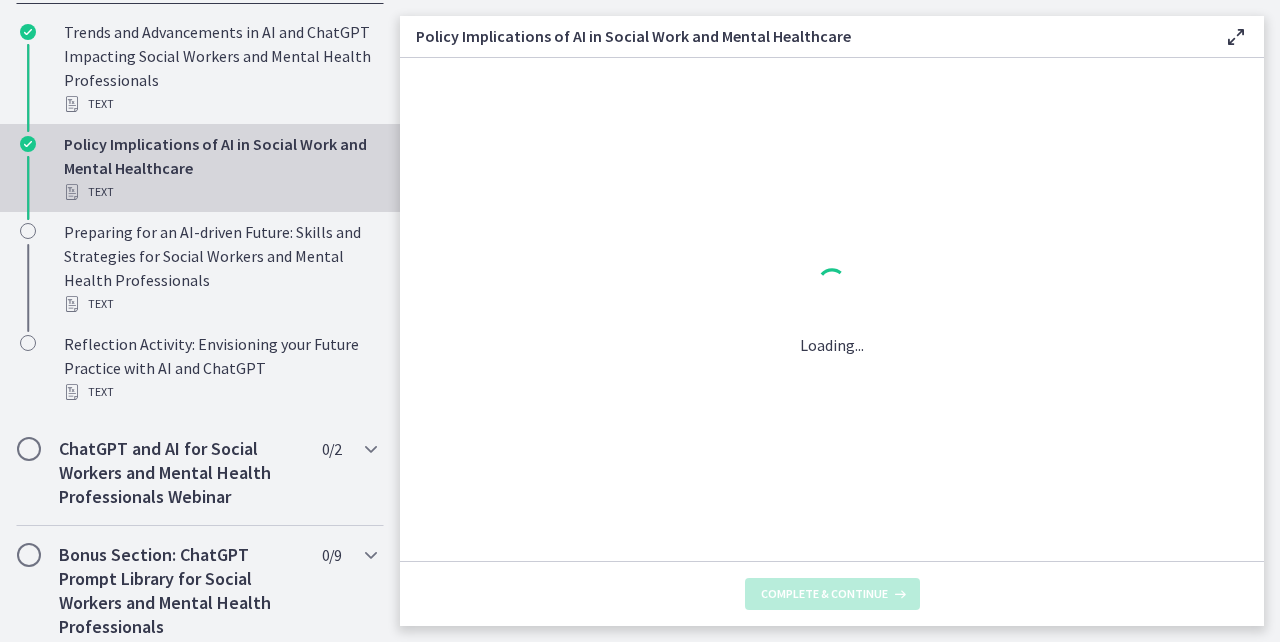 scroll, scrollTop: 0, scrollLeft: 0, axis: both 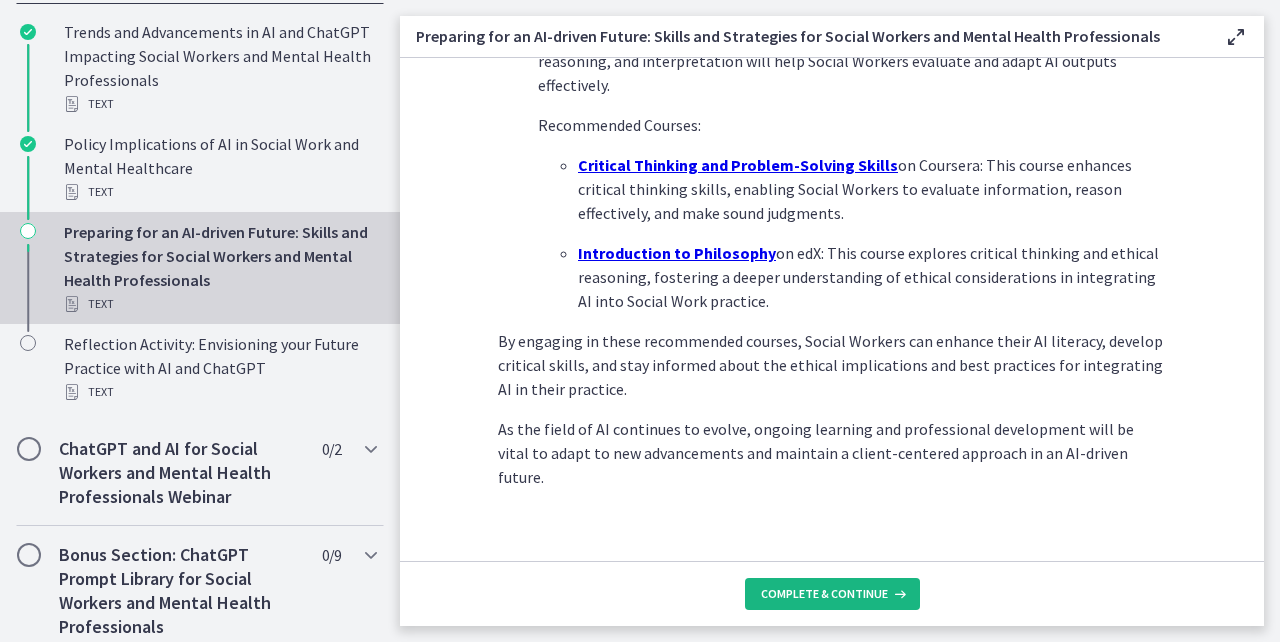 click on "Complete & continue" at bounding box center [832, 594] 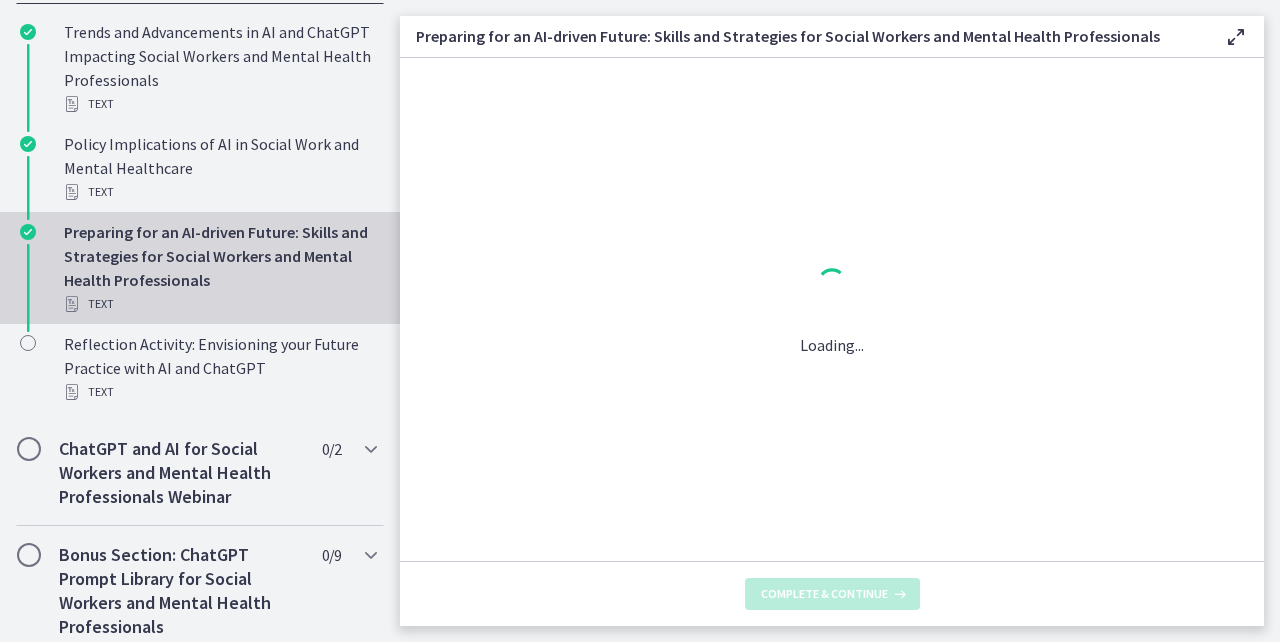 scroll, scrollTop: 0, scrollLeft: 0, axis: both 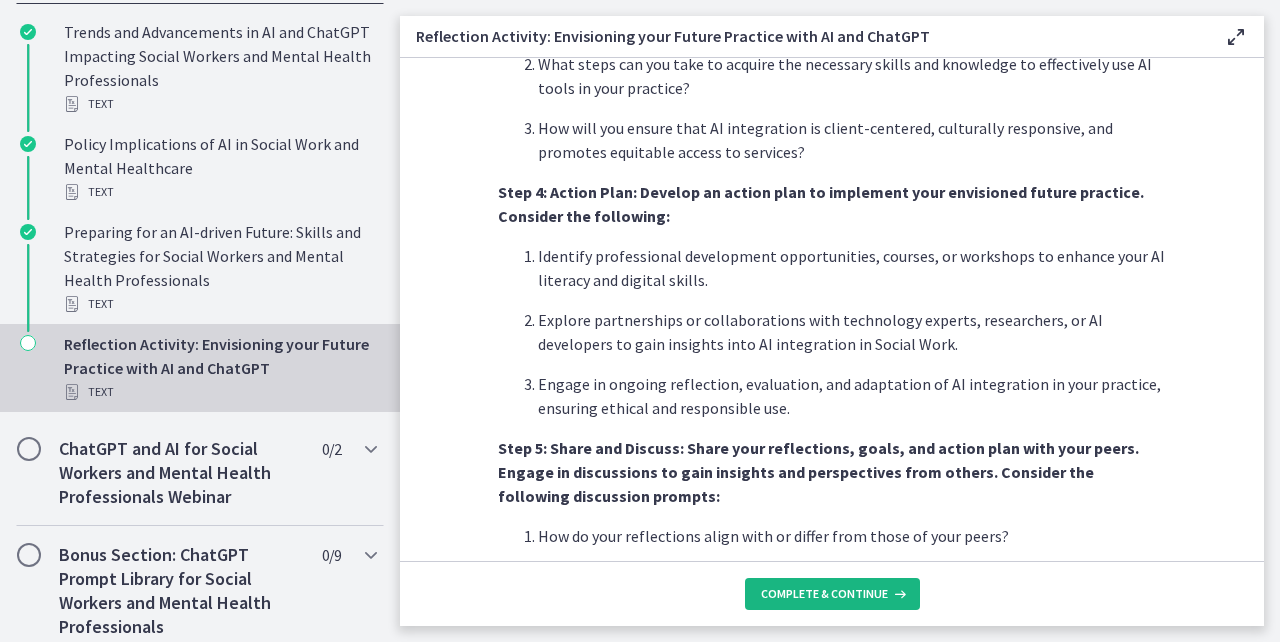 click on "Complete & continue" at bounding box center [832, 594] 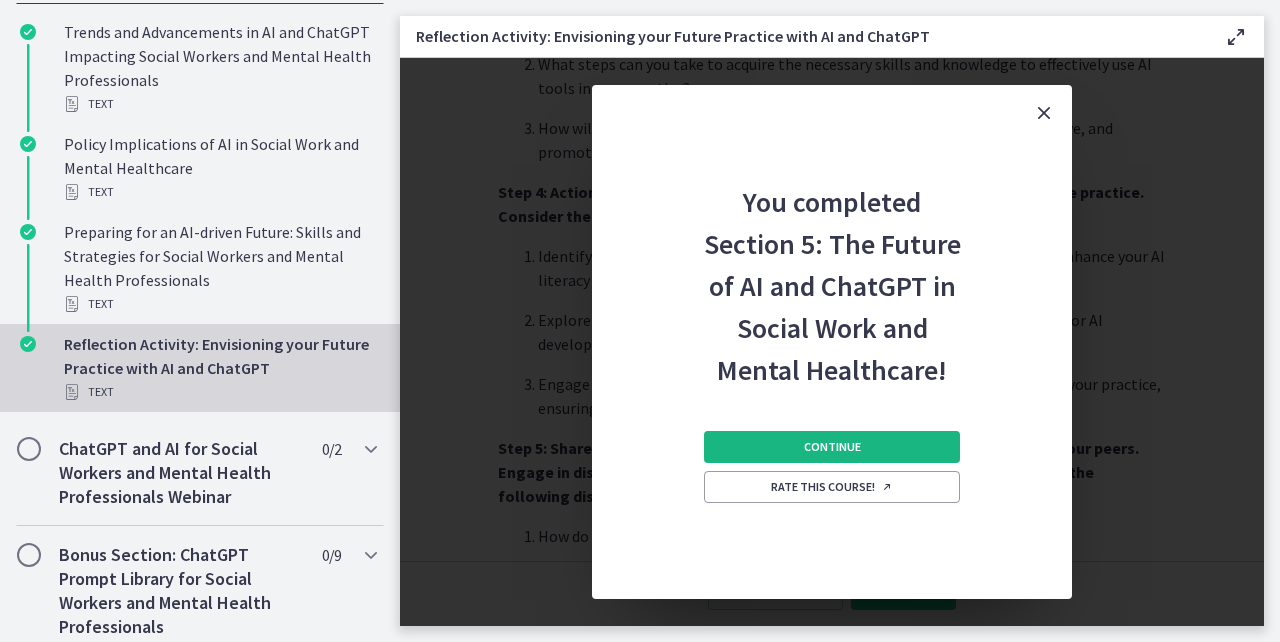 click on "Continue" at bounding box center [832, 447] 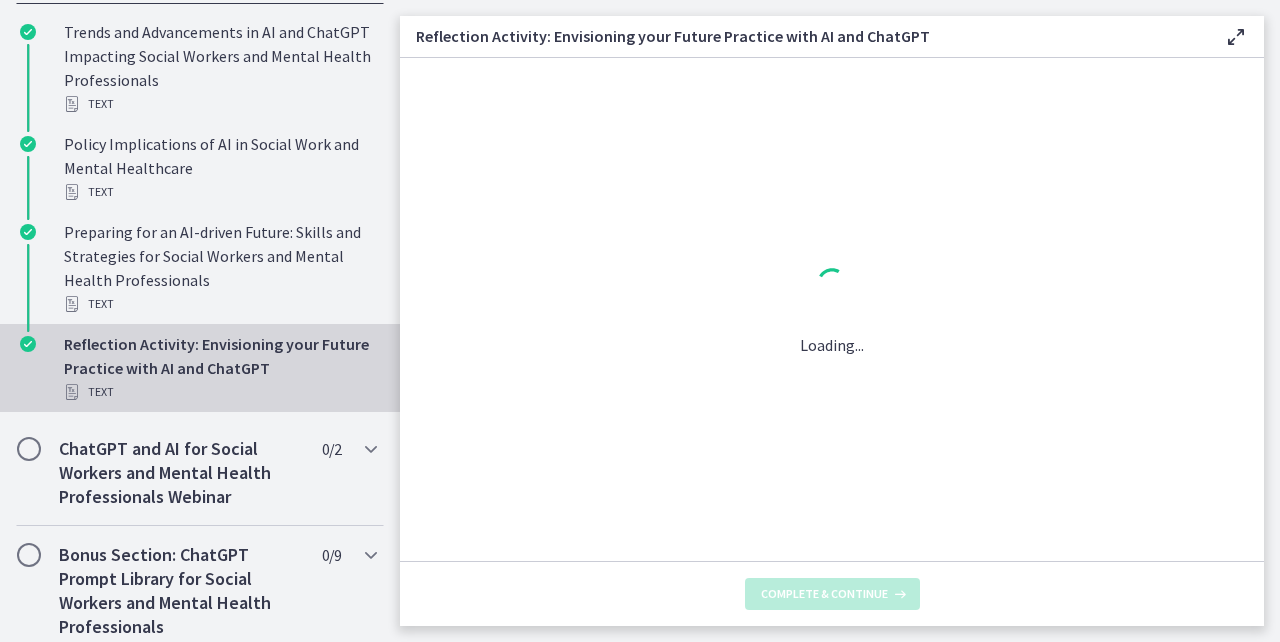 scroll, scrollTop: 0, scrollLeft: 0, axis: both 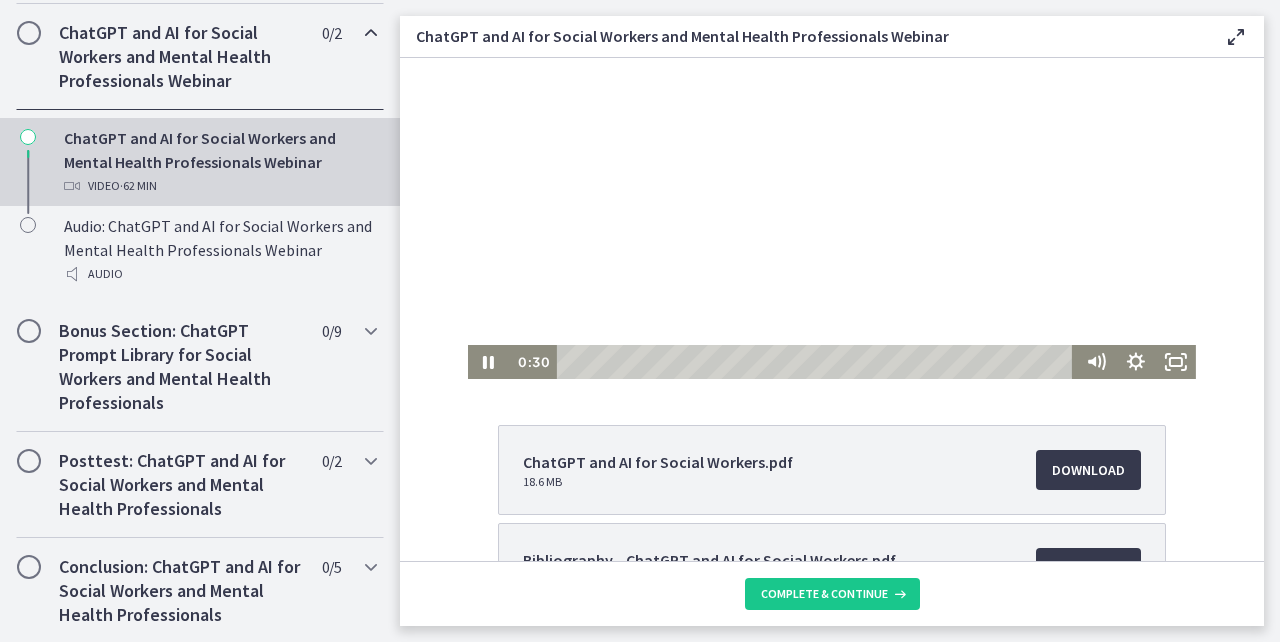 click at bounding box center (832, 180) 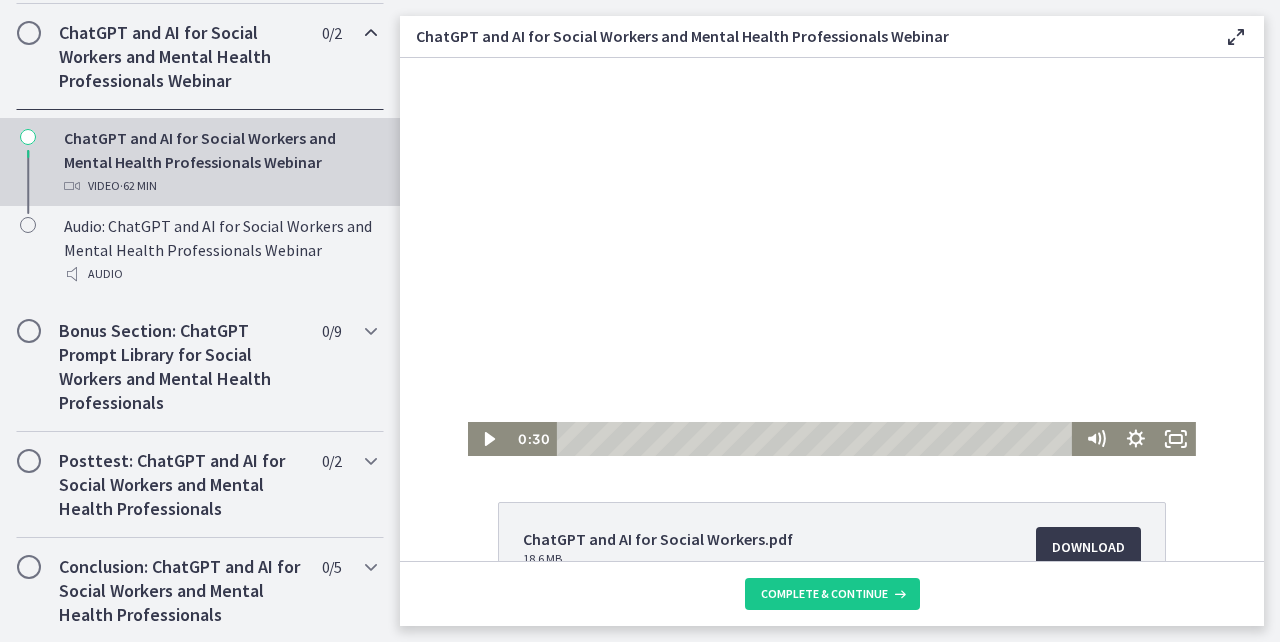 scroll, scrollTop: 0, scrollLeft: 0, axis: both 